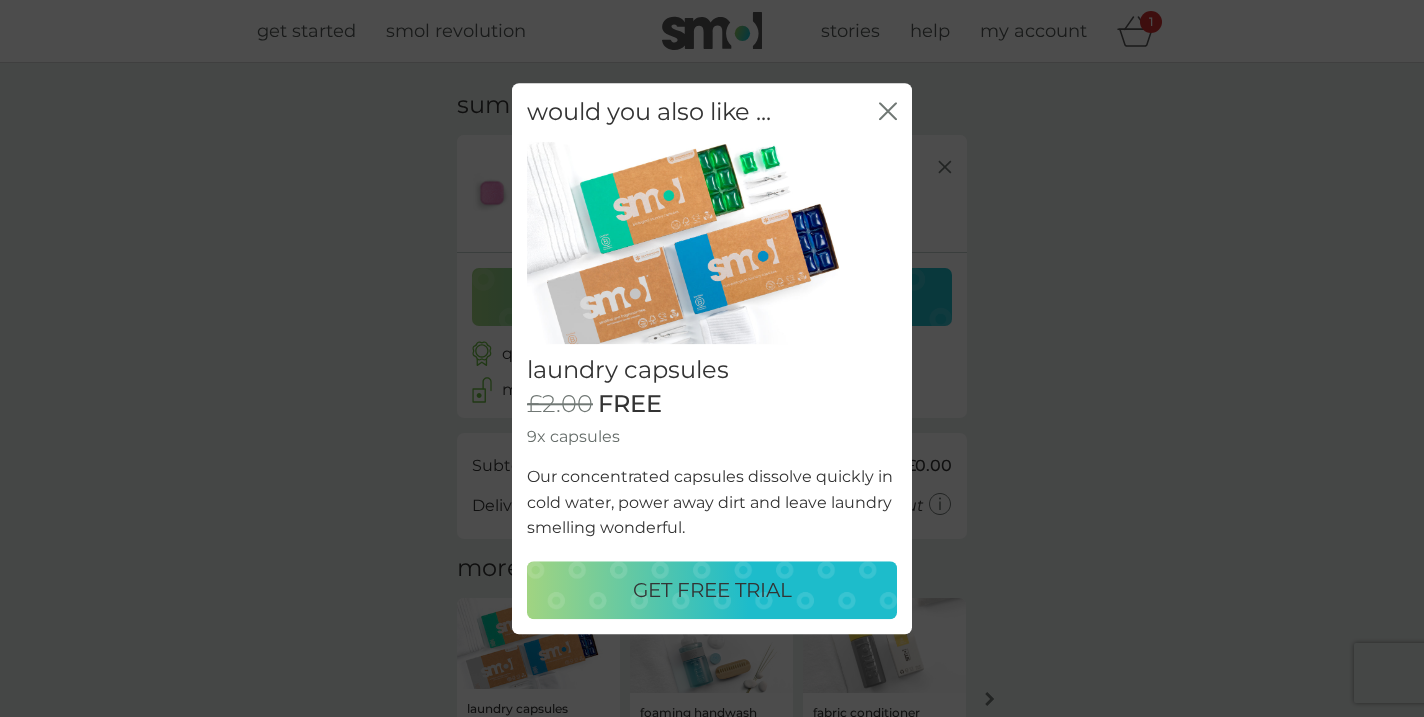 scroll, scrollTop: 0, scrollLeft: 0, axis: both 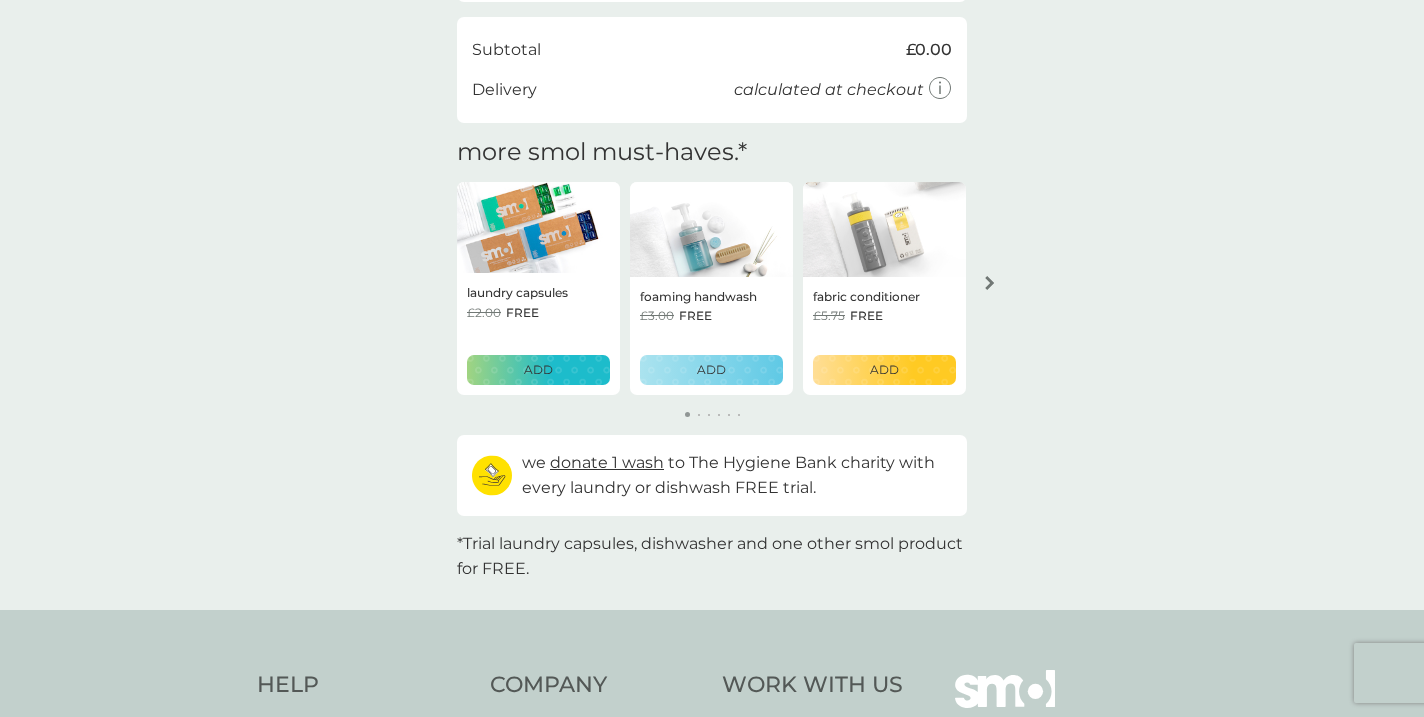 click 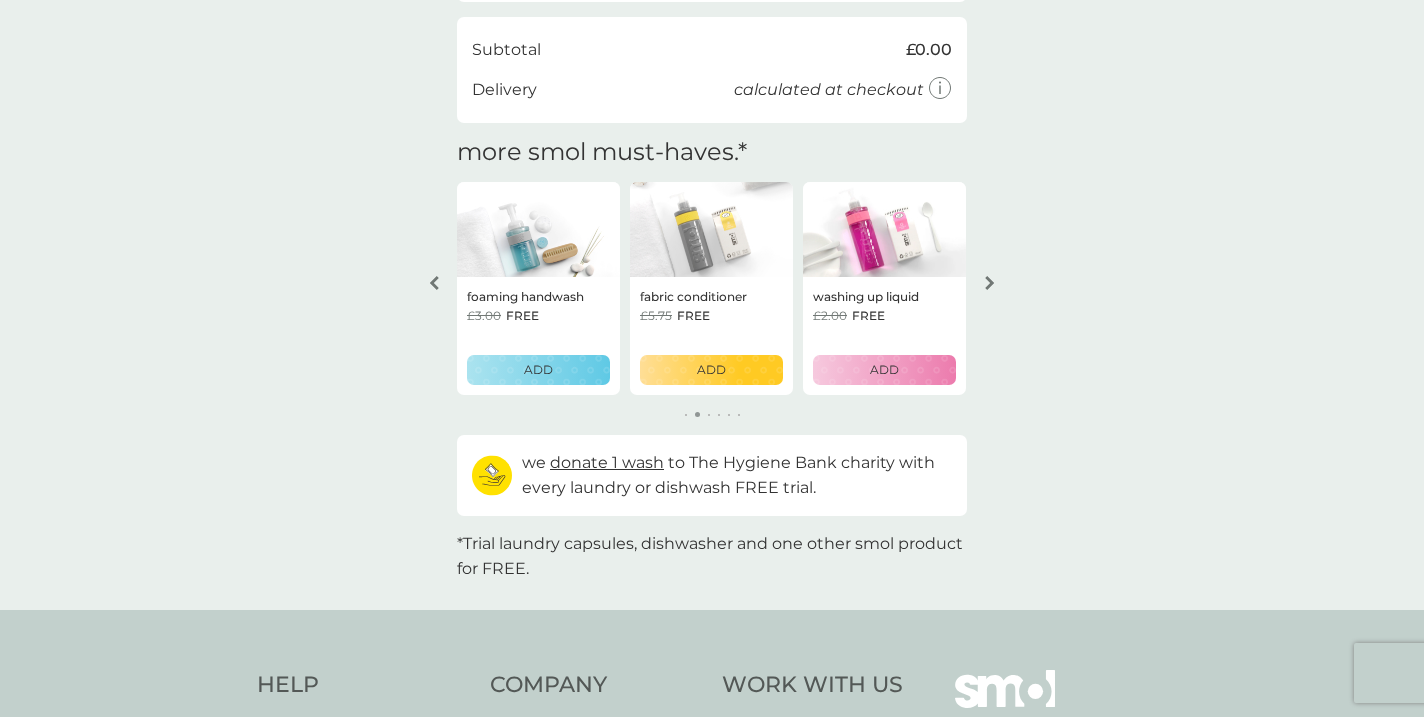 click on "ADD" at bounding box center (884, 369) 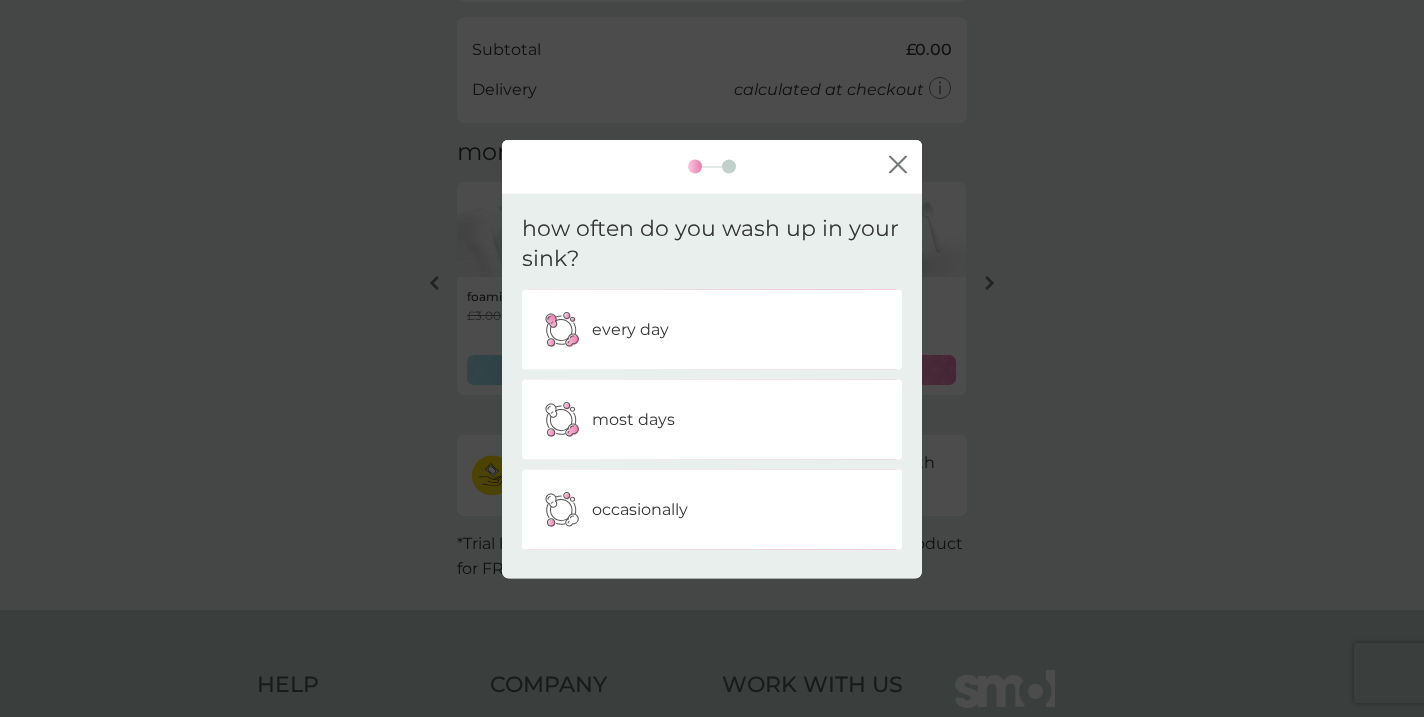 click on "every day" at bounding box center [712, 330] 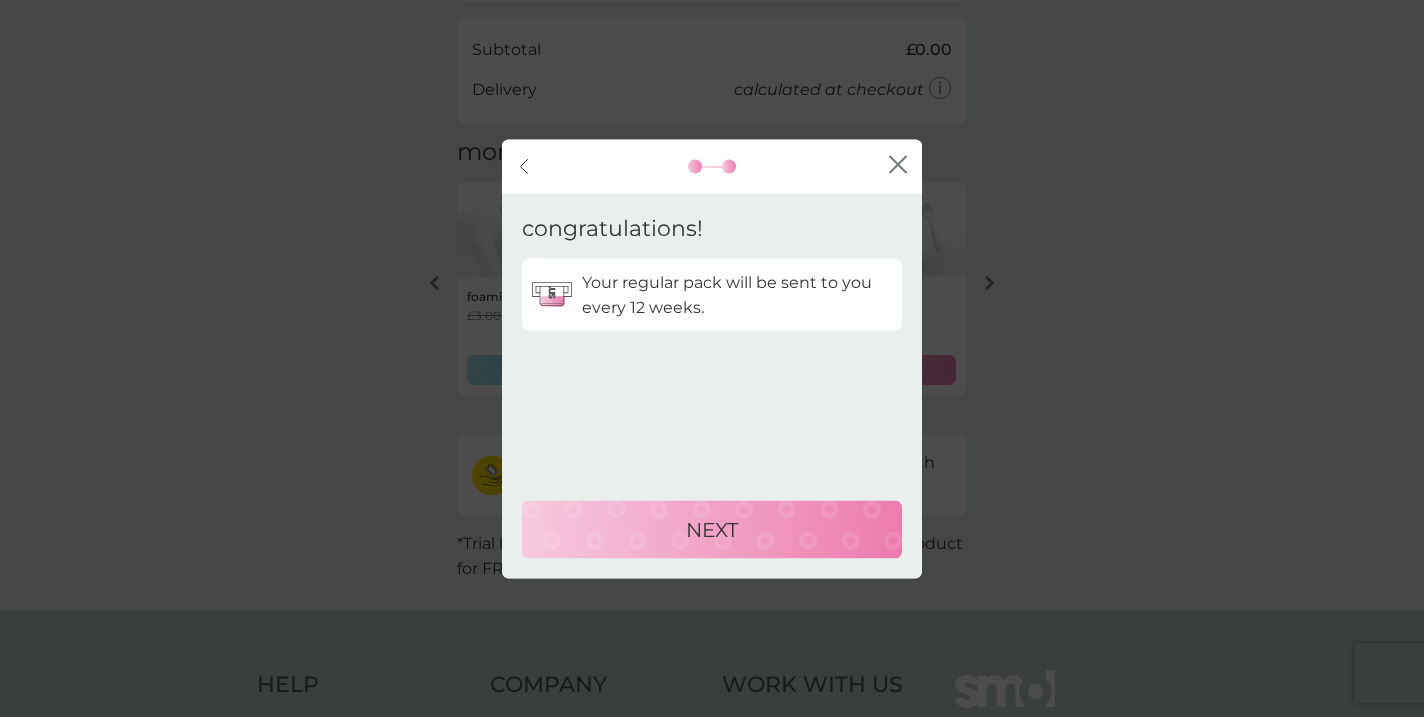 click on "NEXT" at bounding box center (712, 529) 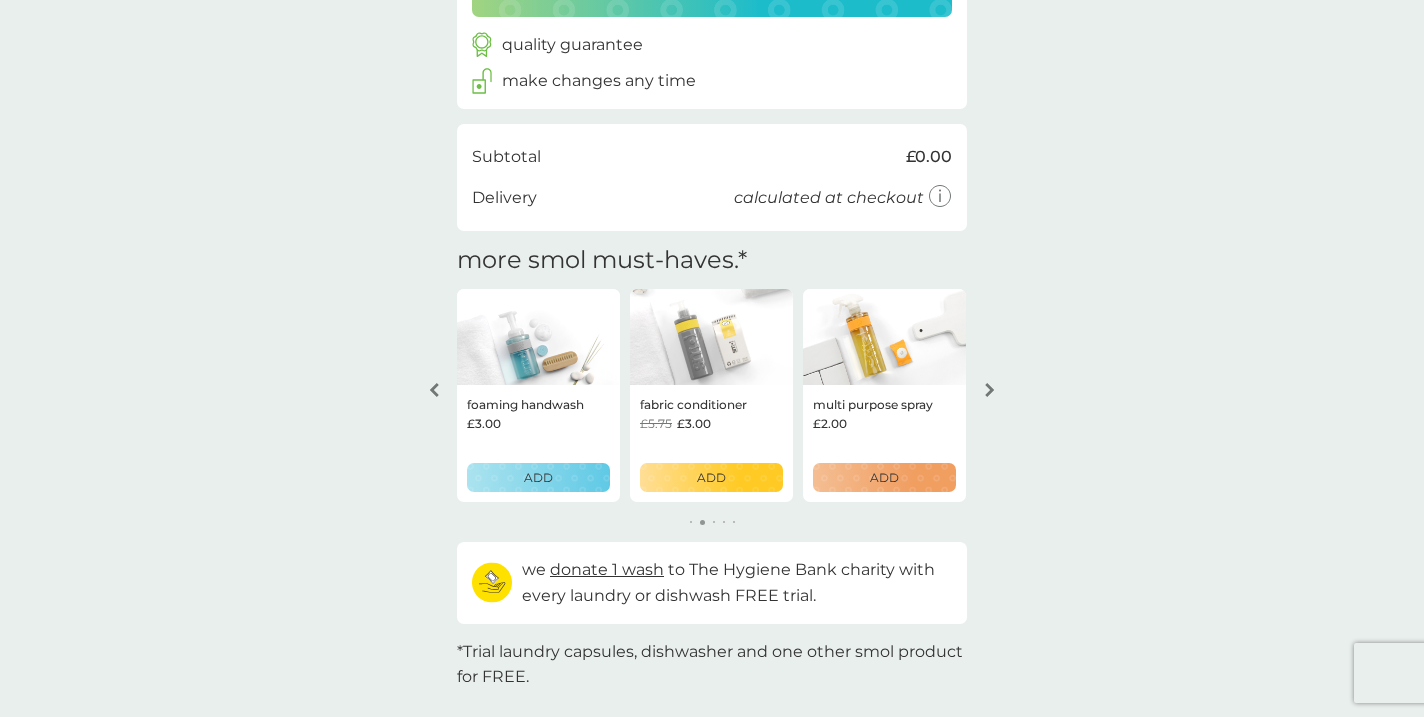 scroll, scrollTop: 427, scrollLeft: 0, axis: vertical 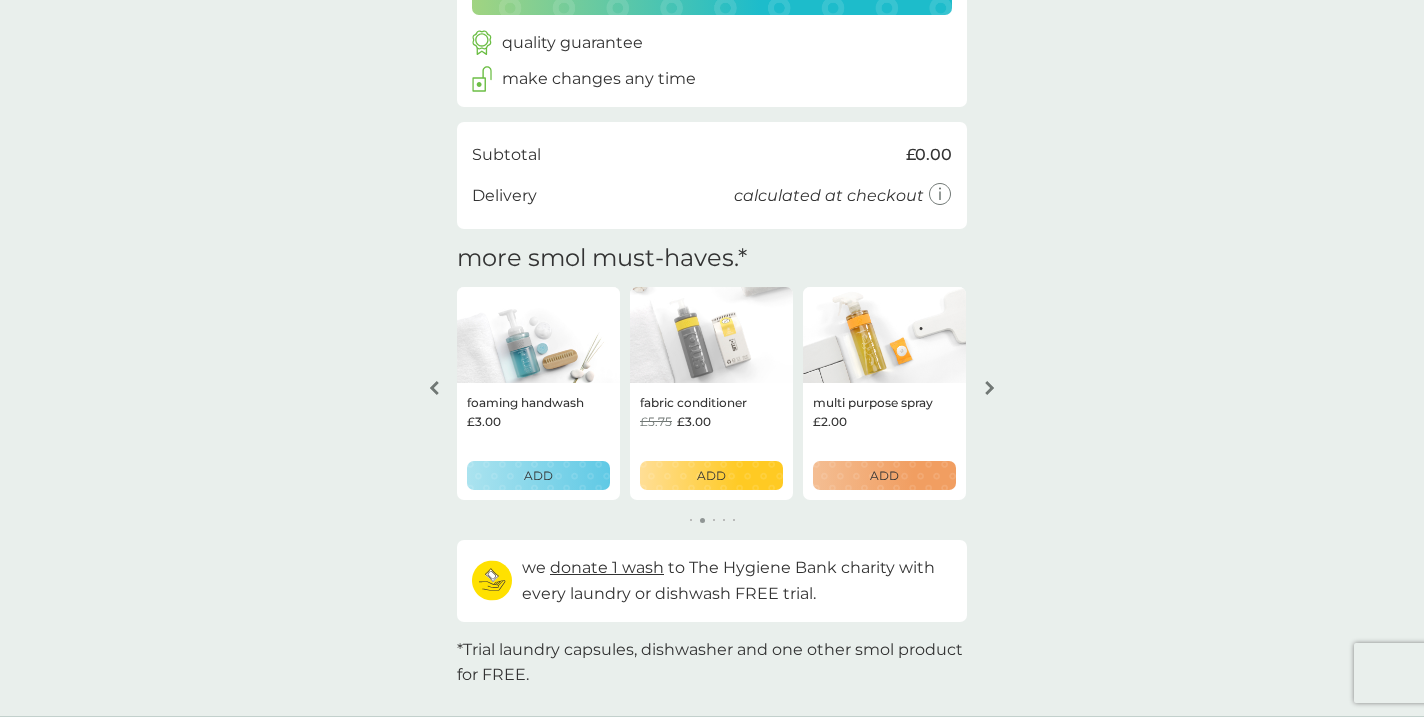 click 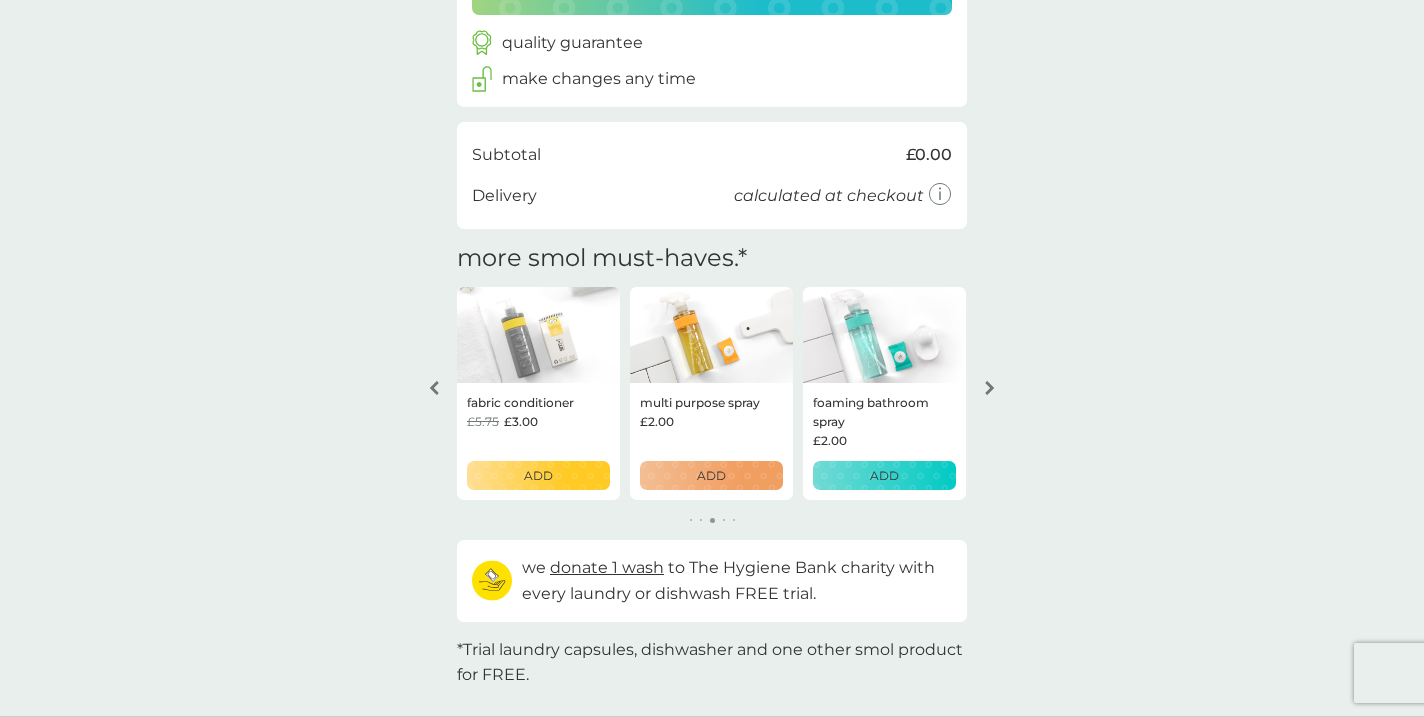 click 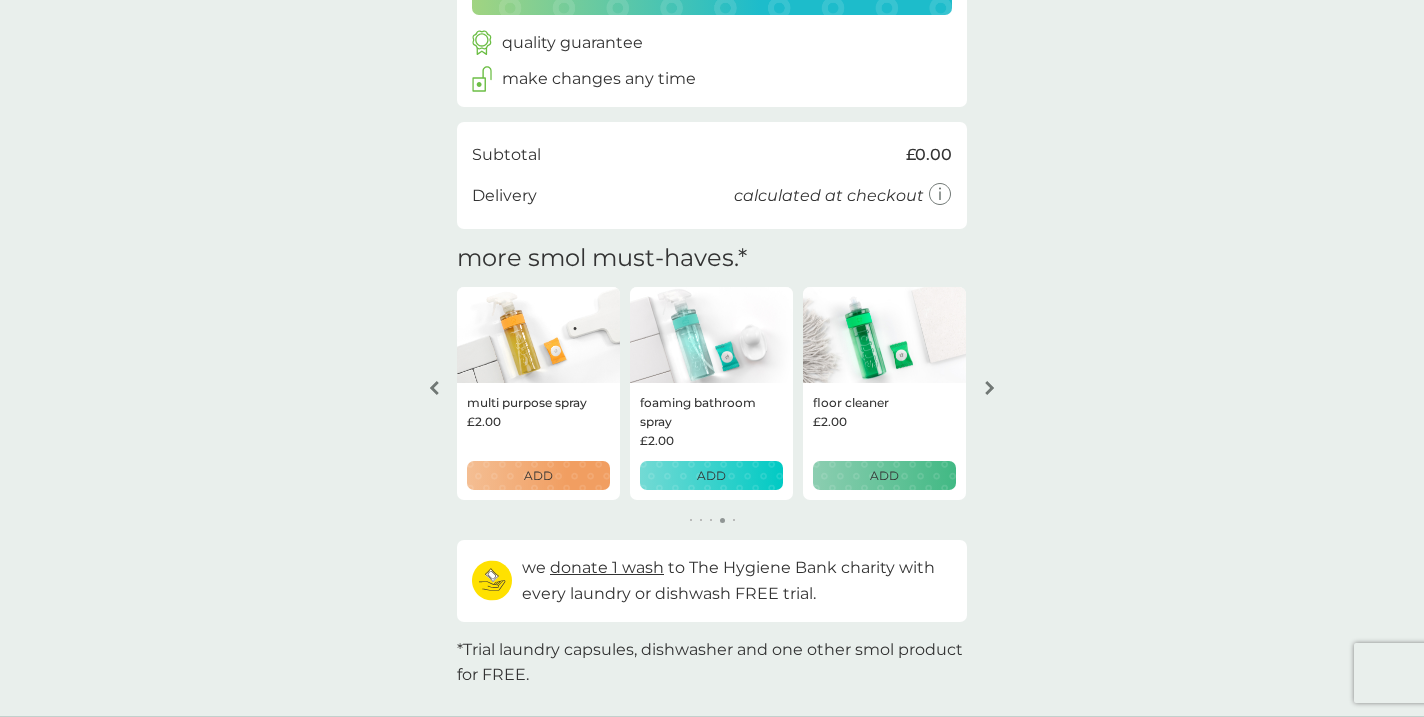 click 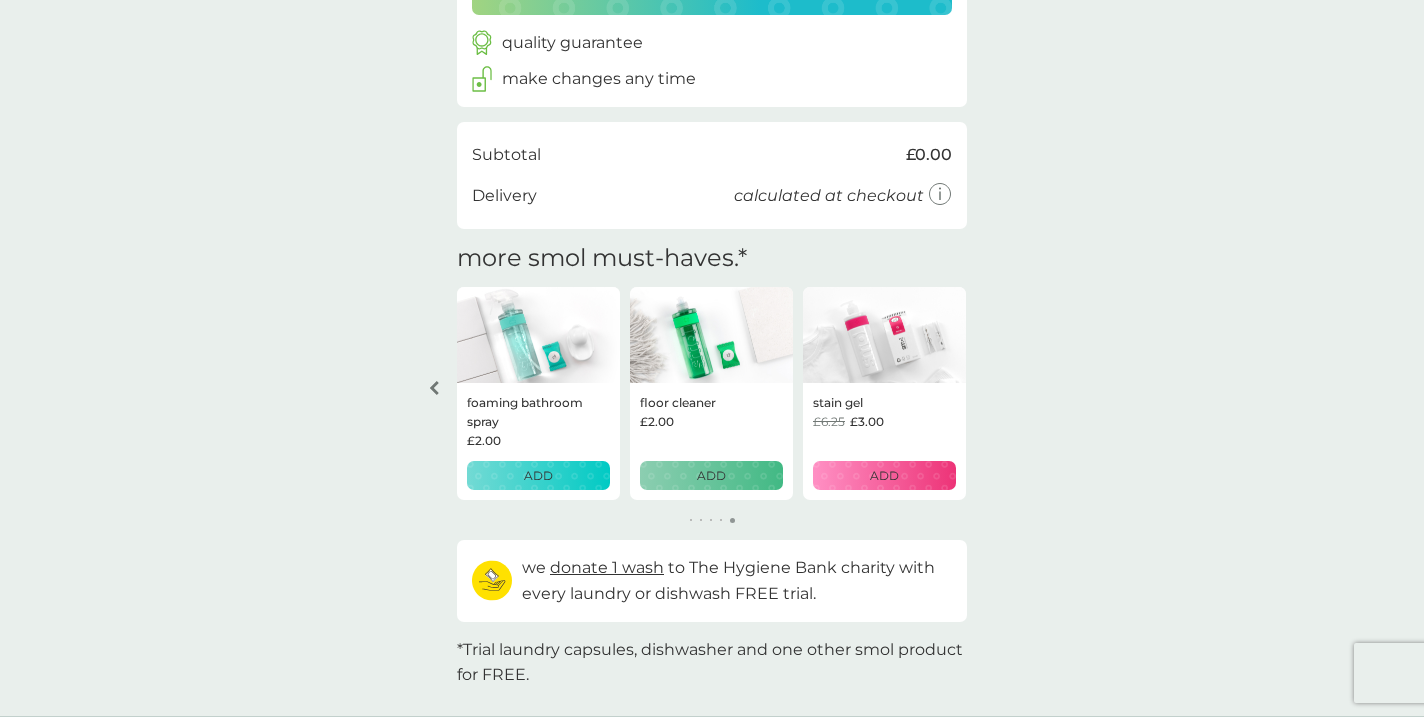 click 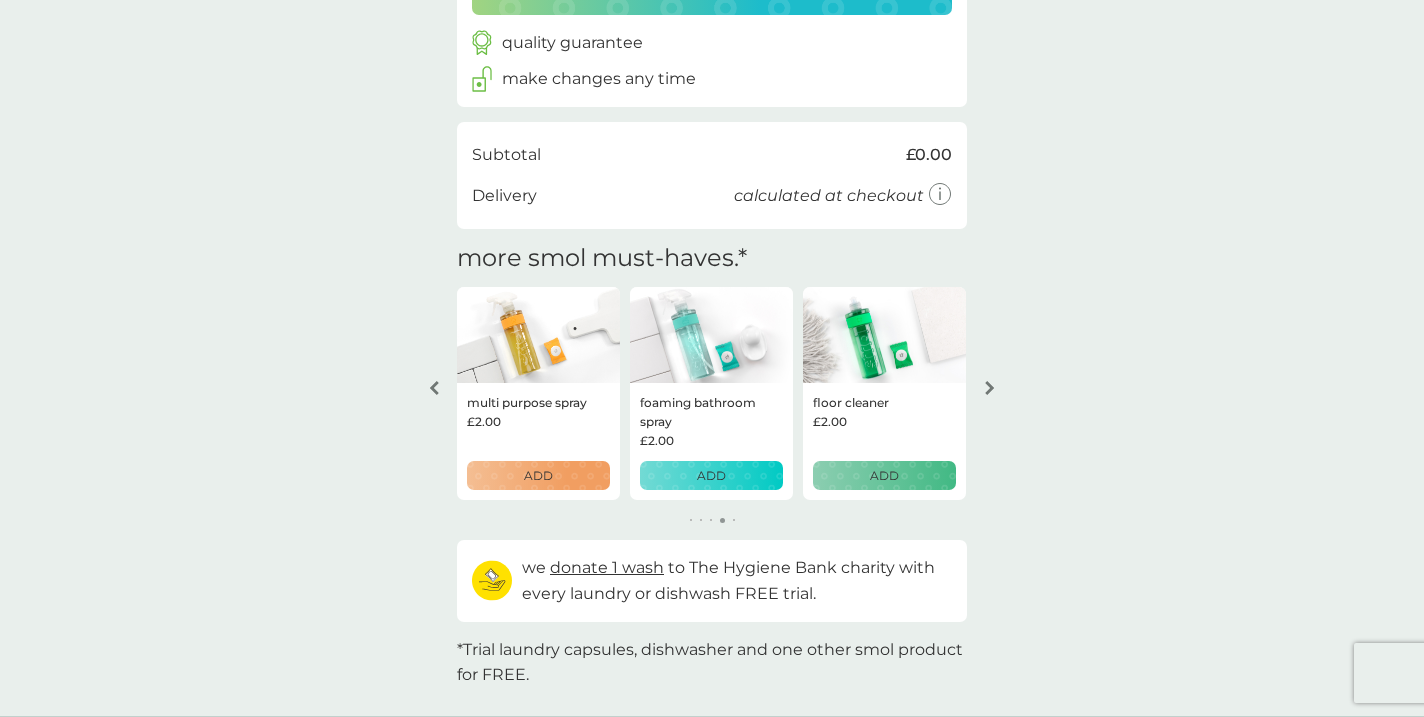 click 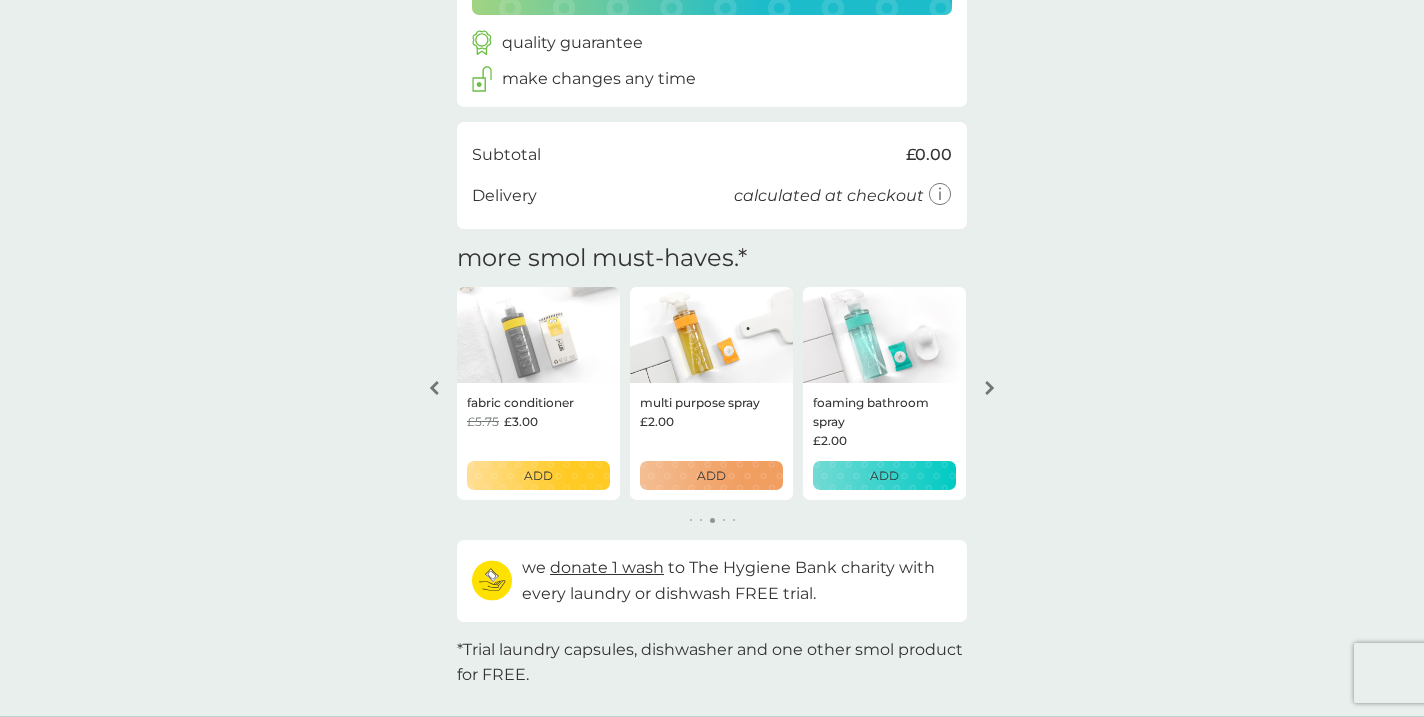 click 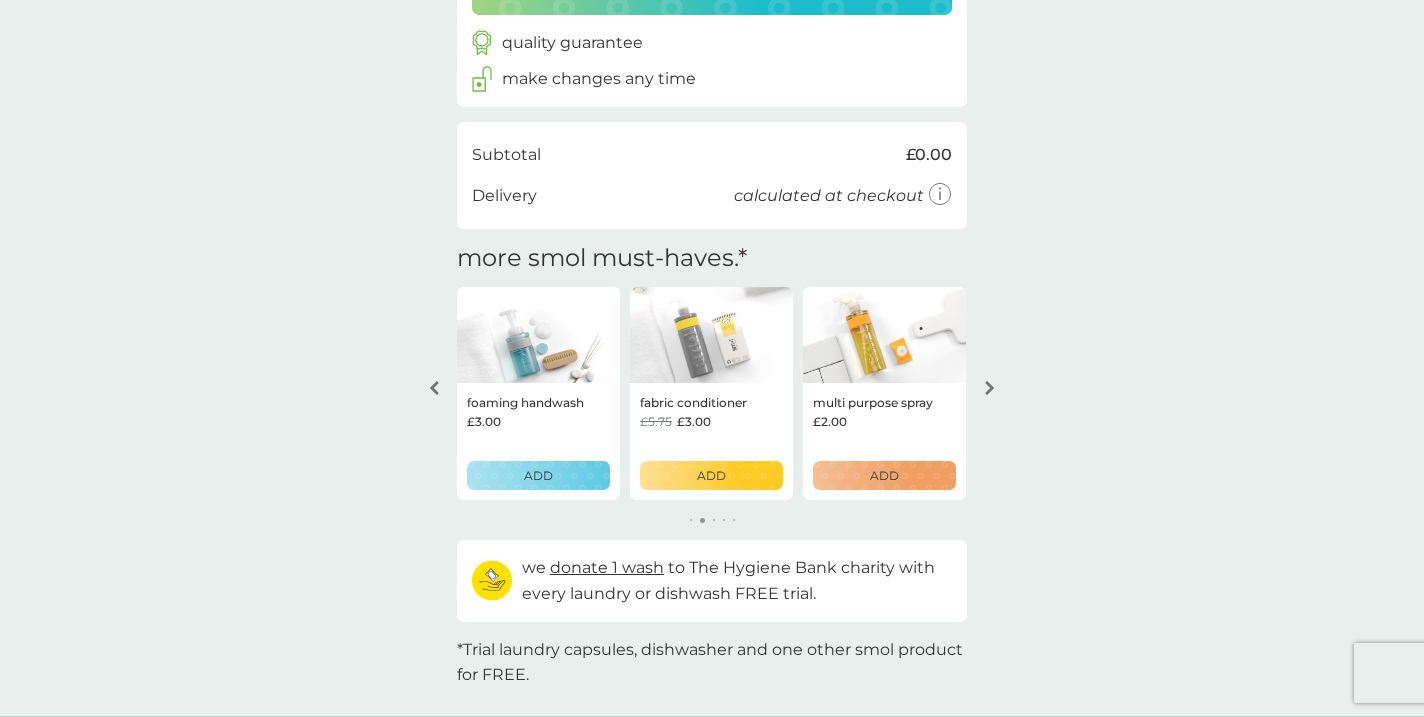 click 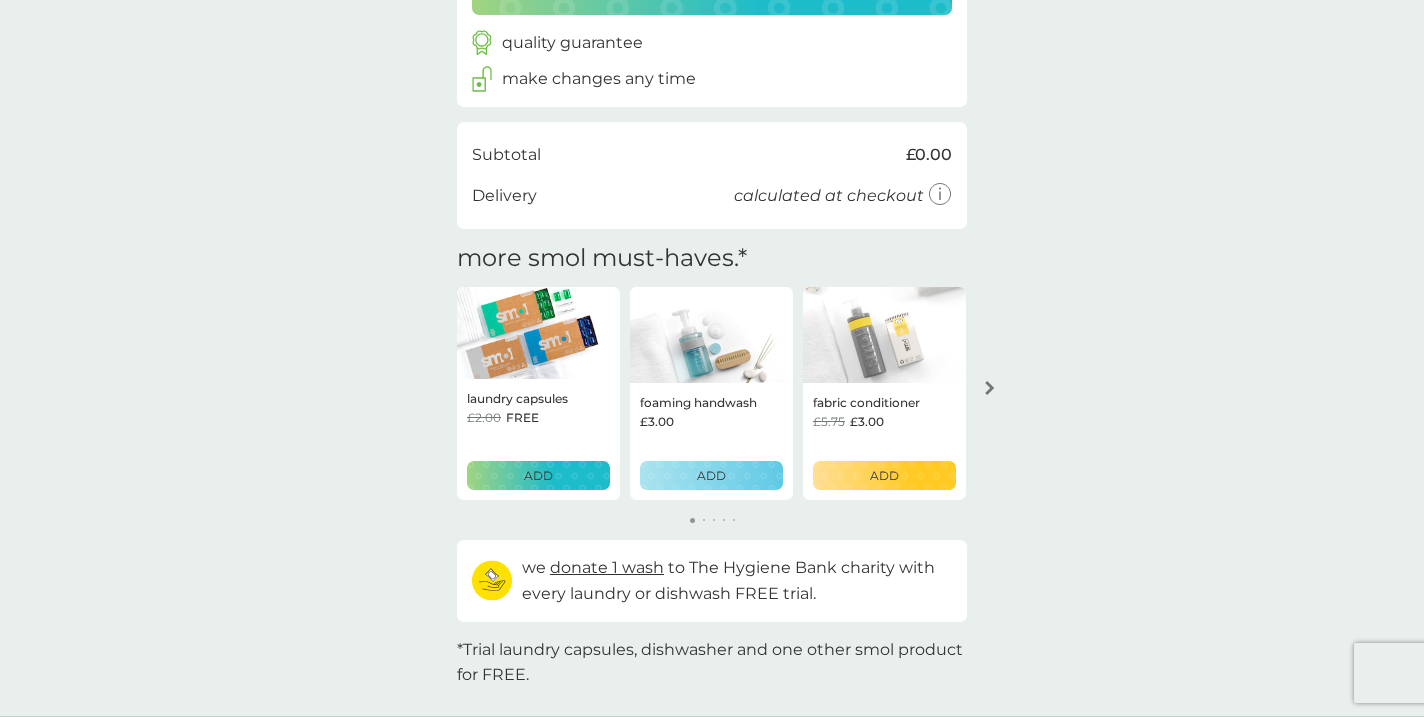click on "ADD" at bounding box center (538, 475) 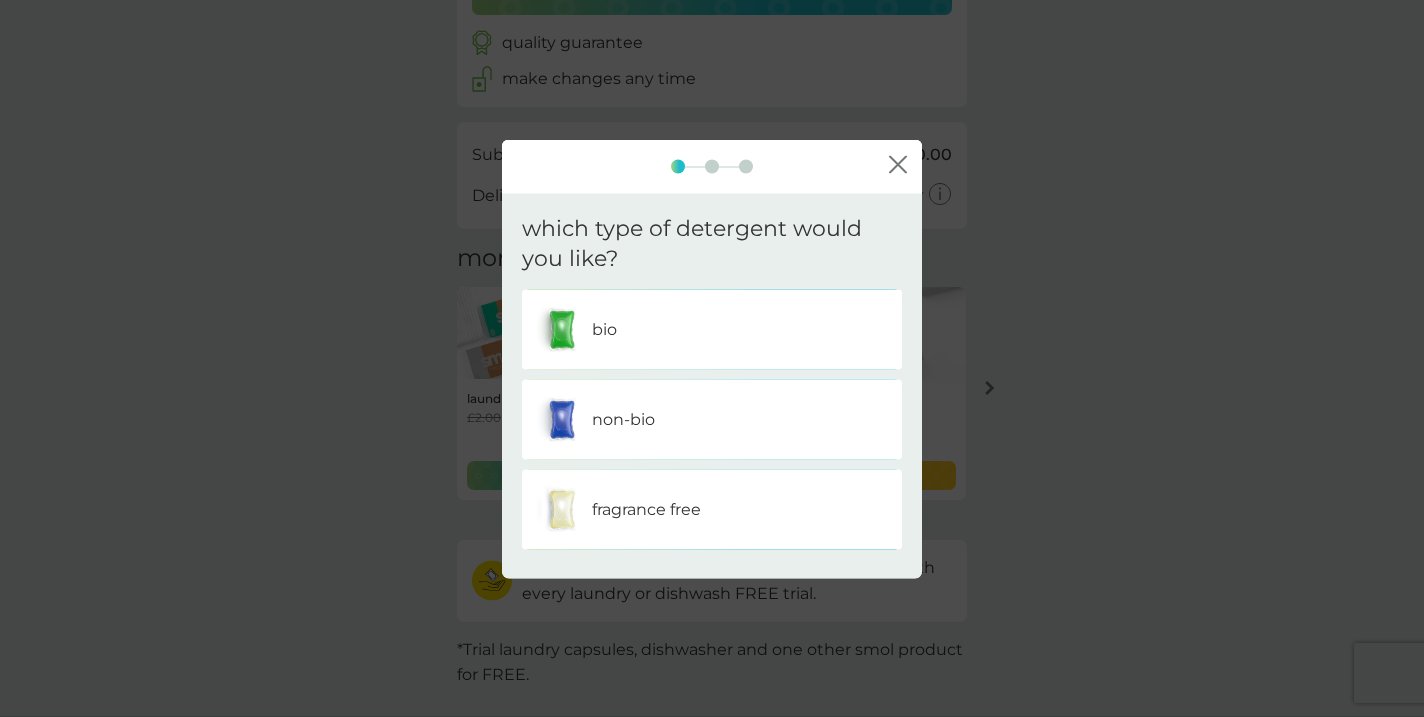 click on "non-bio" at bounding box center [623, 420] 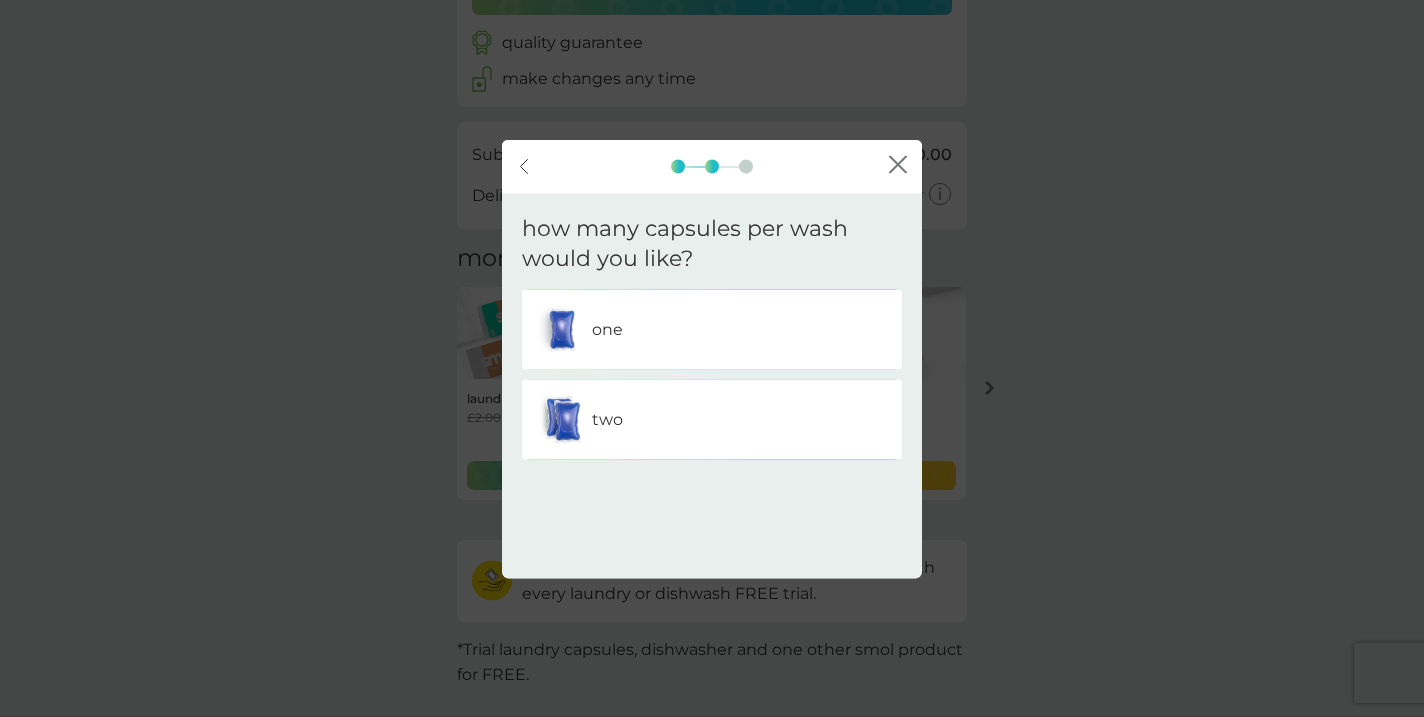click on "one" at bounding box center (712, 330) 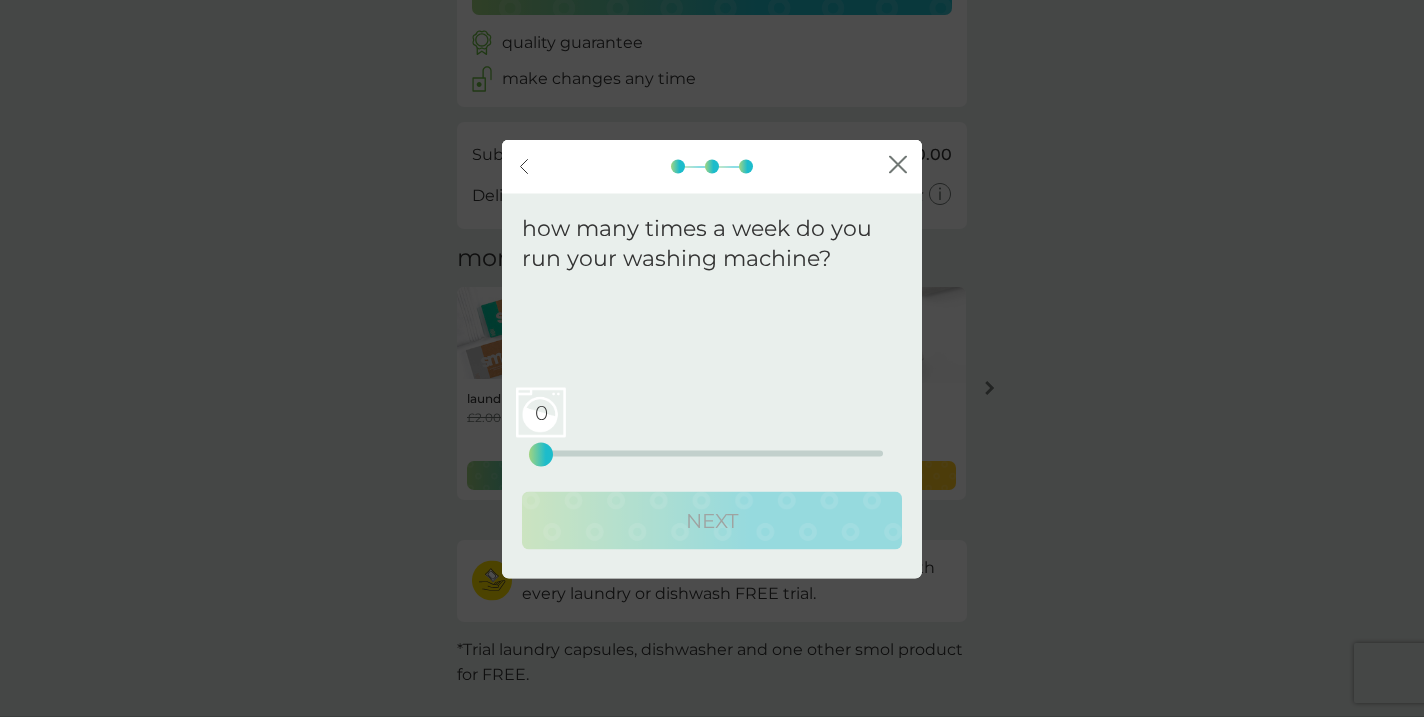 click on "0 0 12.5 25" at bounding box center [712, 426] 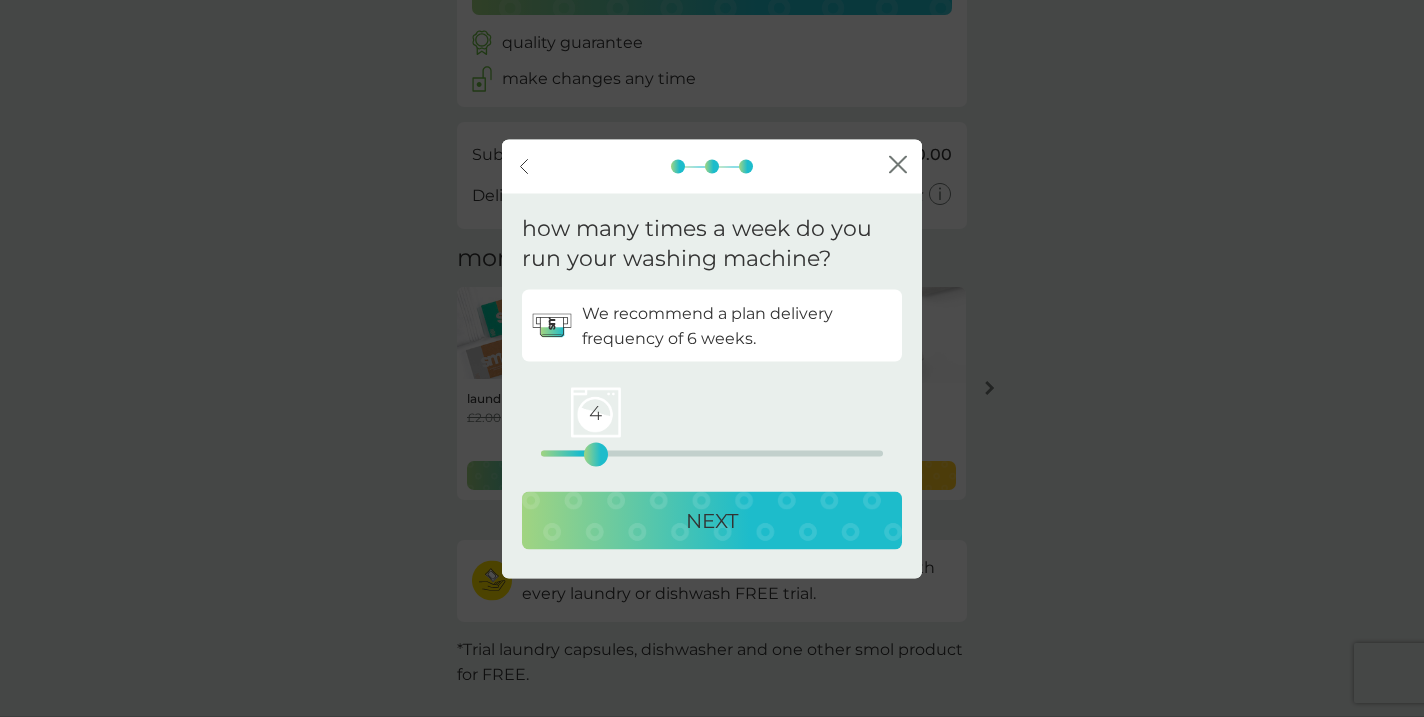 drag, startPoint x: 535, startPoint y: 456, endPoint x: 596, endPoint y: 453, distance: 61.073727 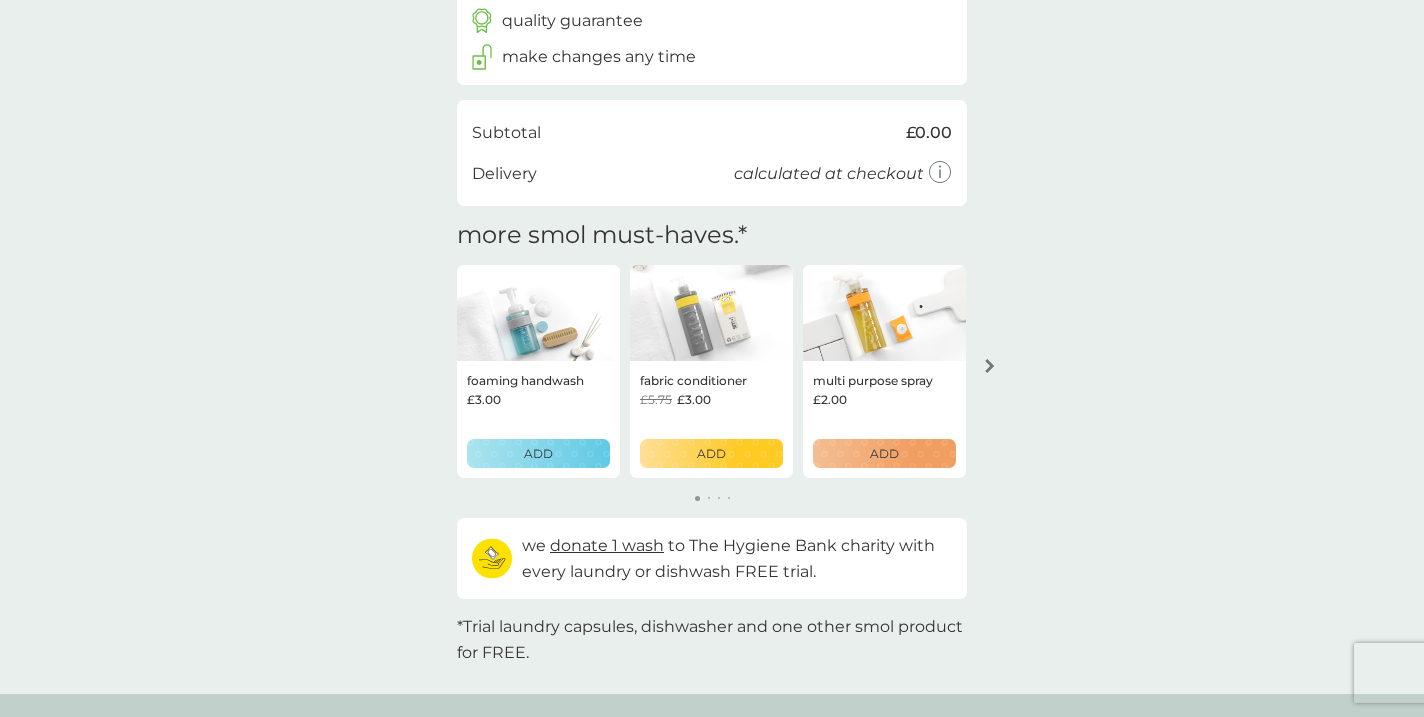 scroll, scrollTop: 570, scrollLeft: 0, axis: vertical 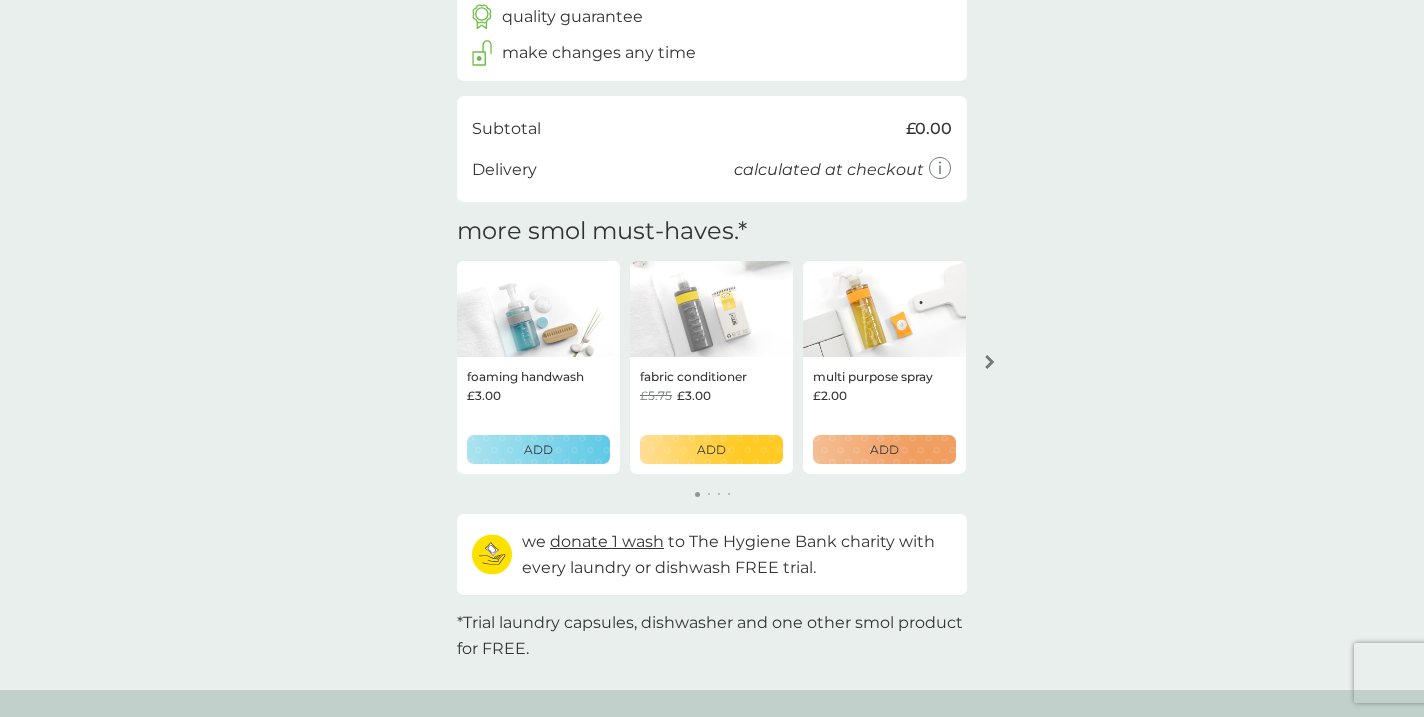 click 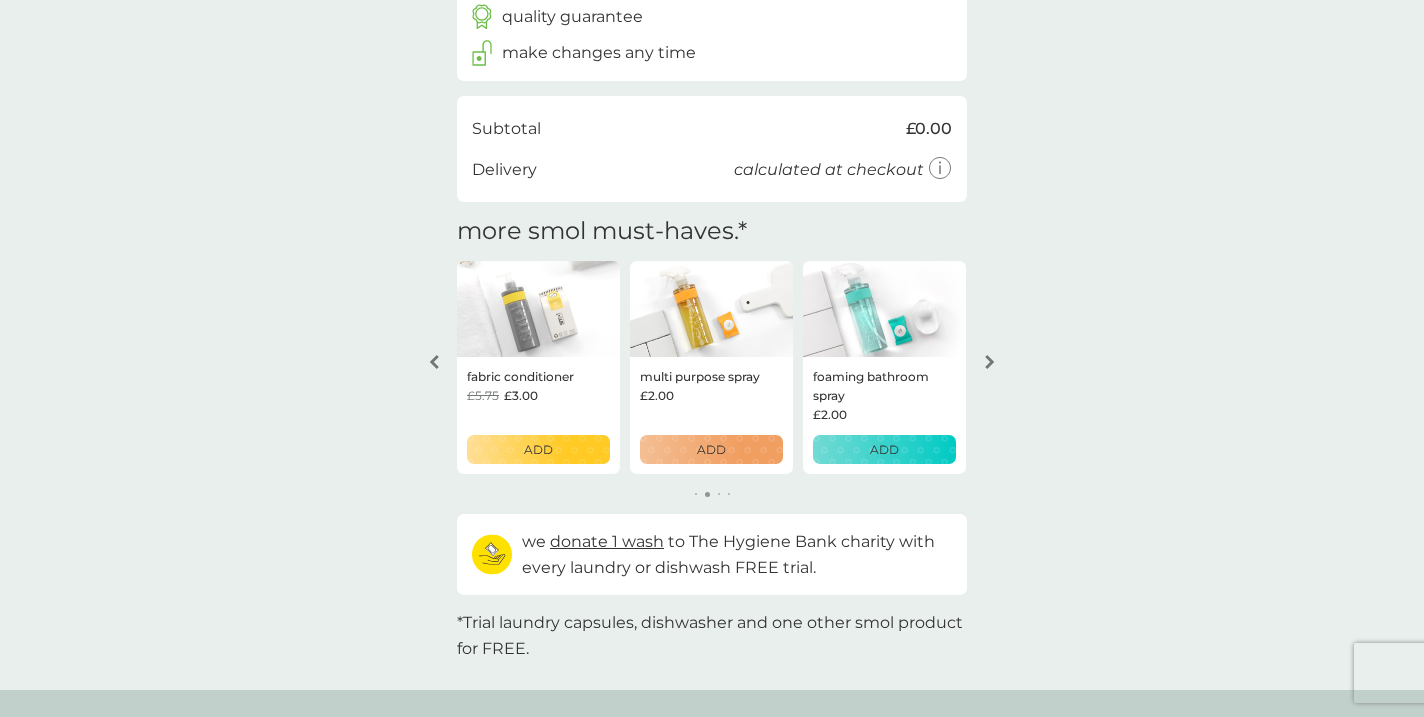 click on "ADD" at bounding box center (711, 449) 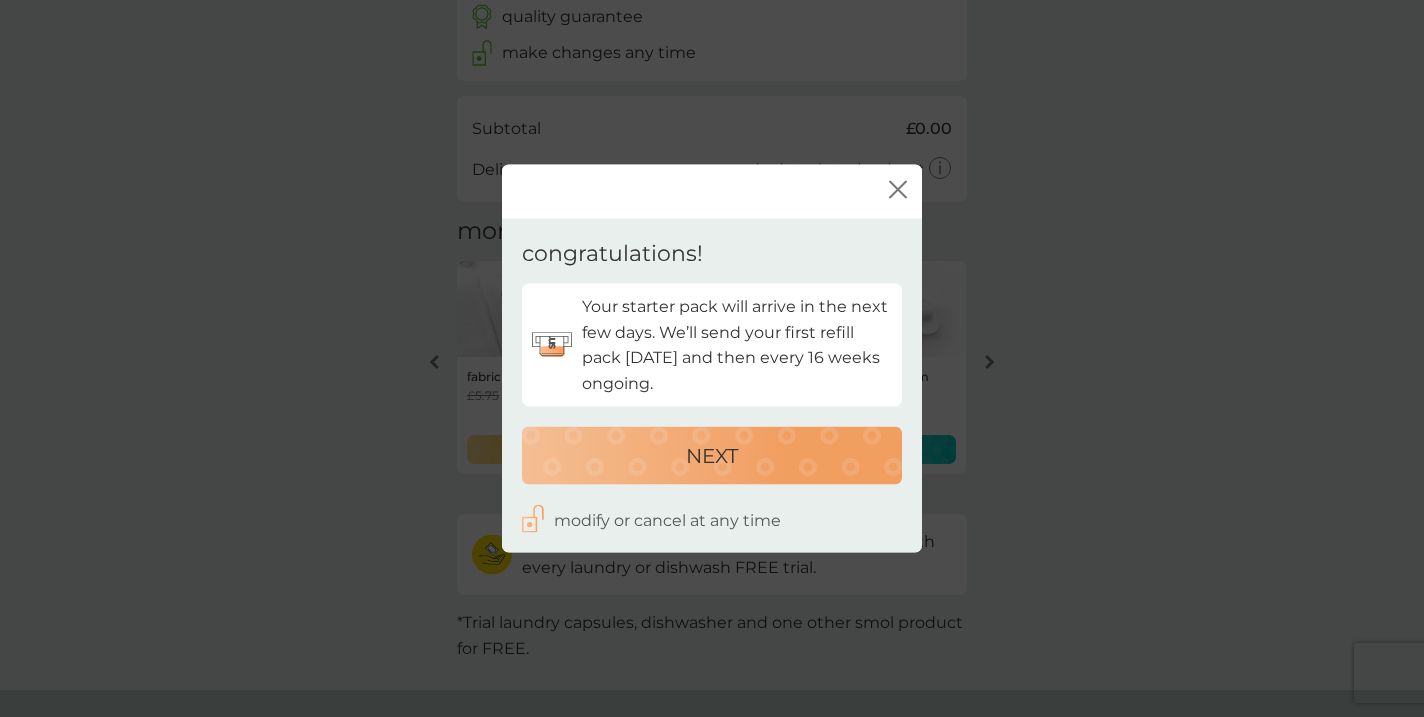 click on "NEXT" at bounding box center [712, 455] 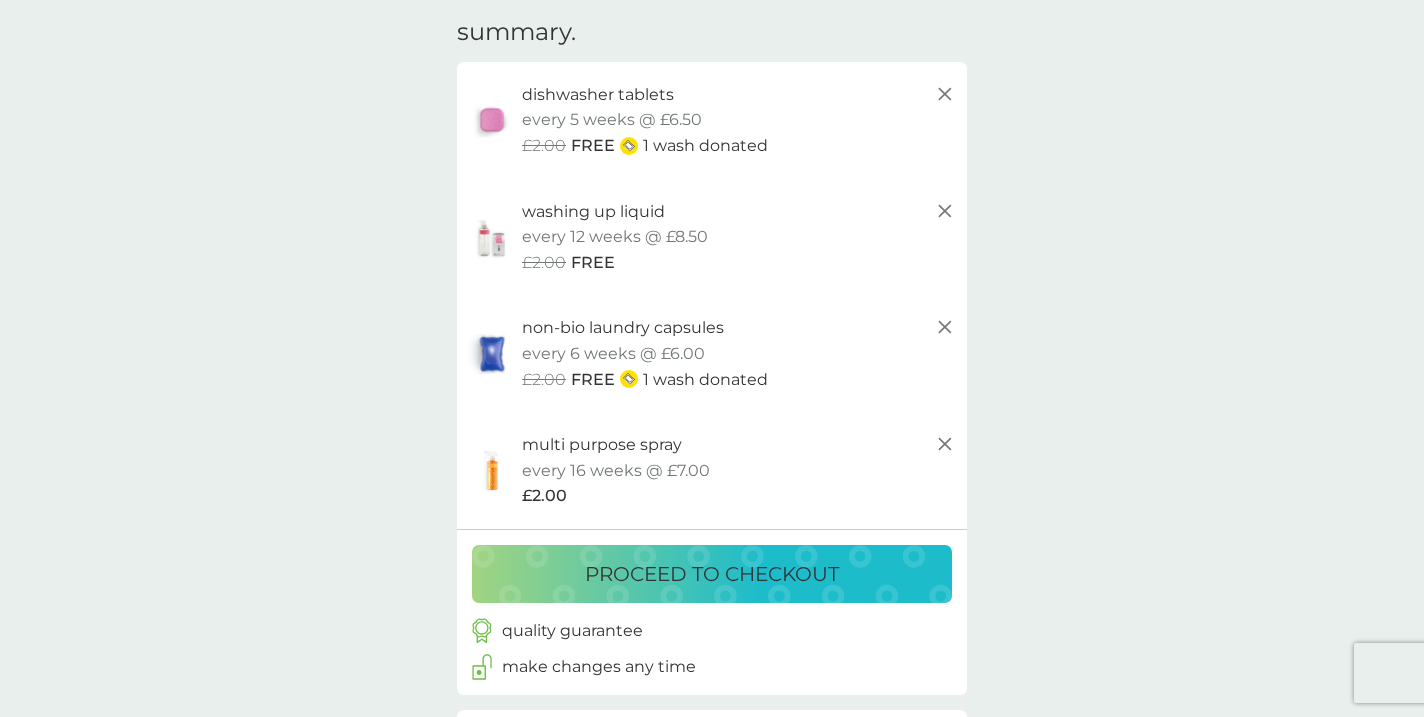 scroll, scrollTop: 73, scrollLeft: 0, axis: vertical 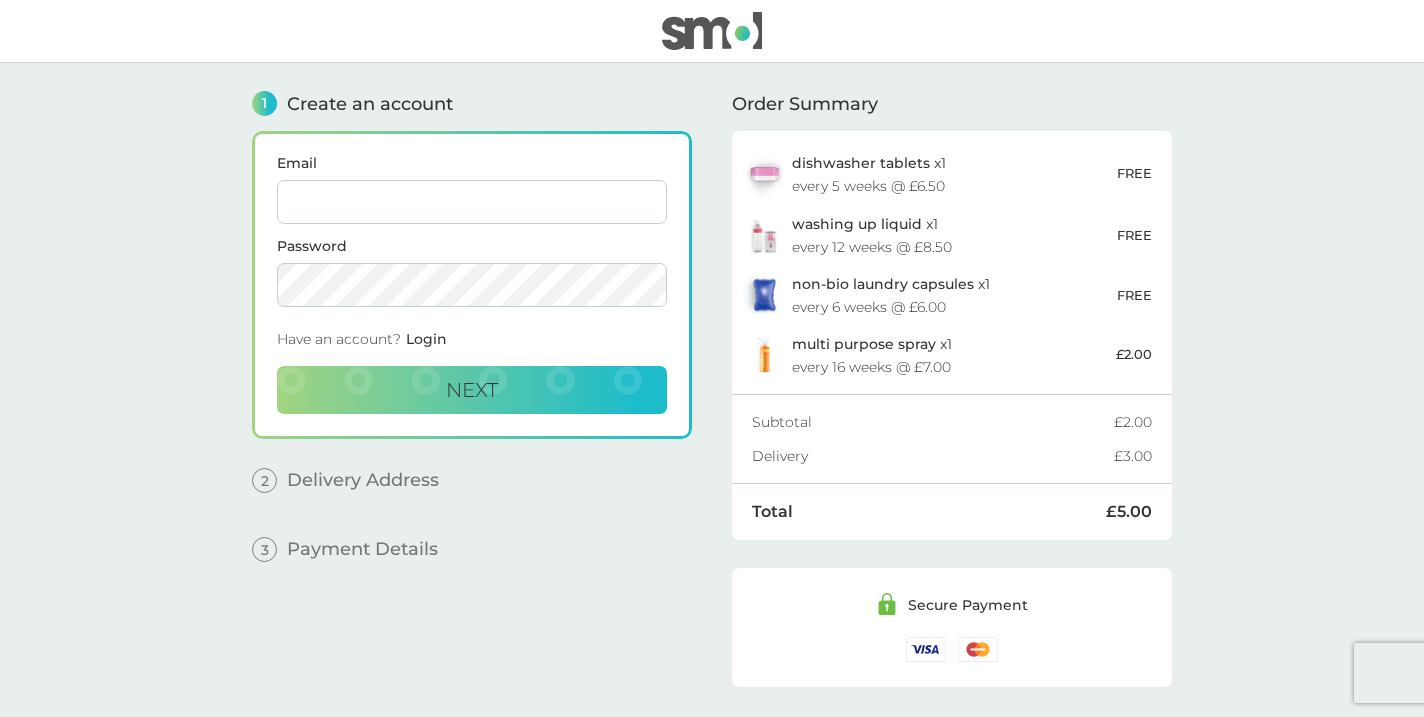 type on "[EMAIL_ADDRESS][DOMAIN_NAME]" 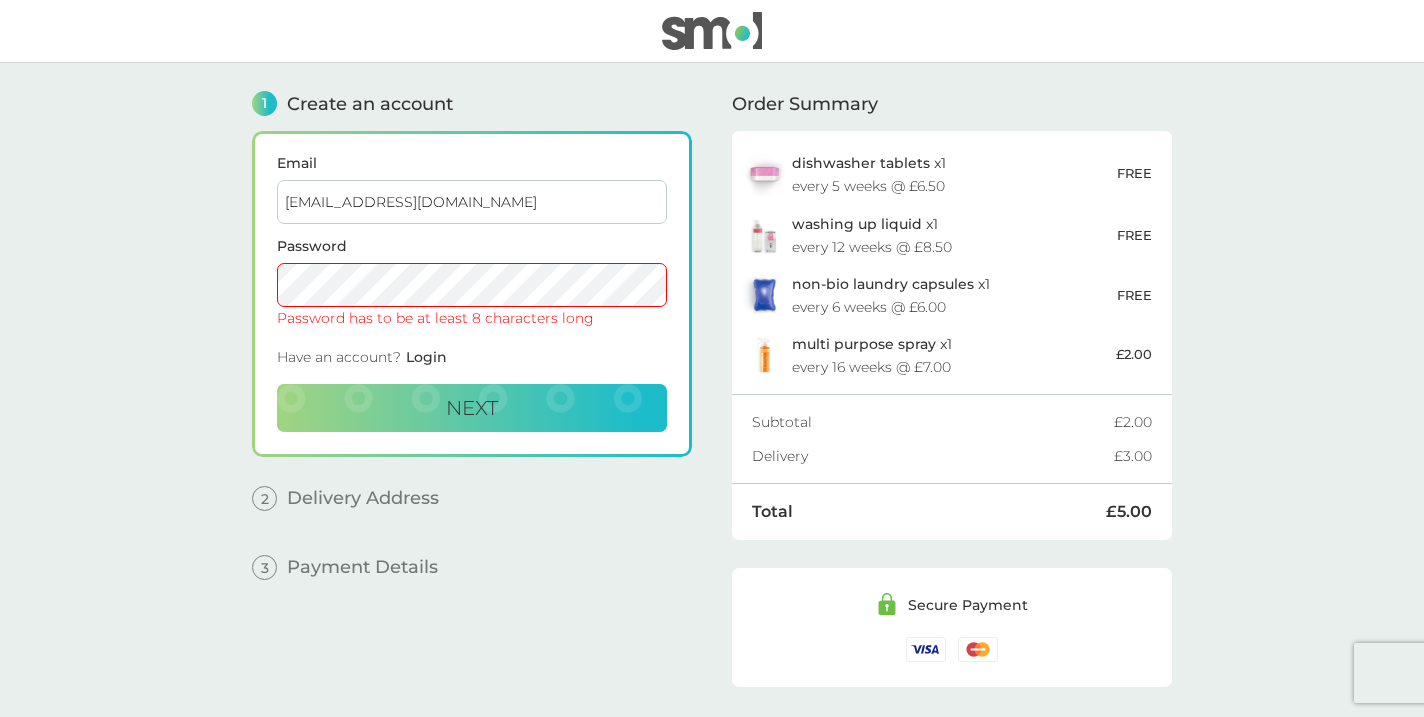 click on "Email [EMAIL_ADDRESS][DOMAIN_NAME] Password Password has to be at least 8 characters long Have an account? Login Next" at bounding box center [472, 294] 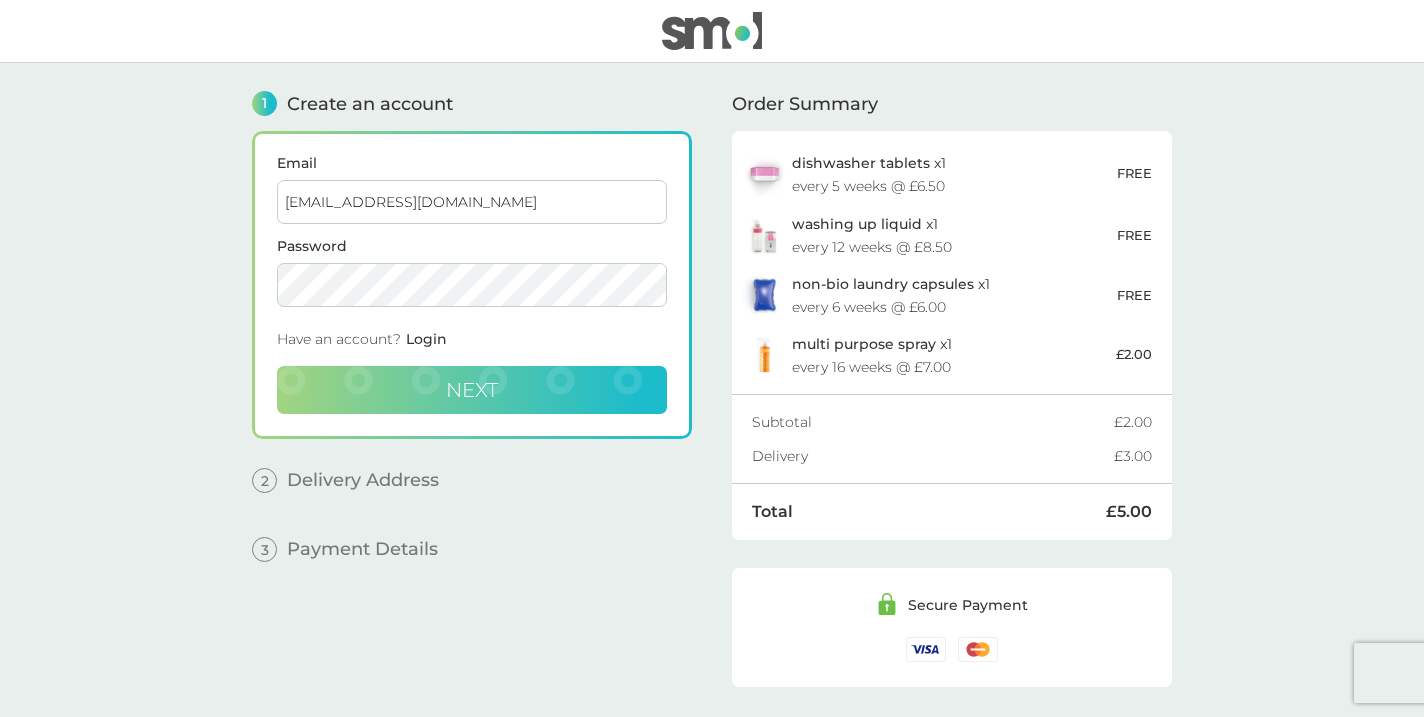 click on "Next" at bounding box center [472, 390] 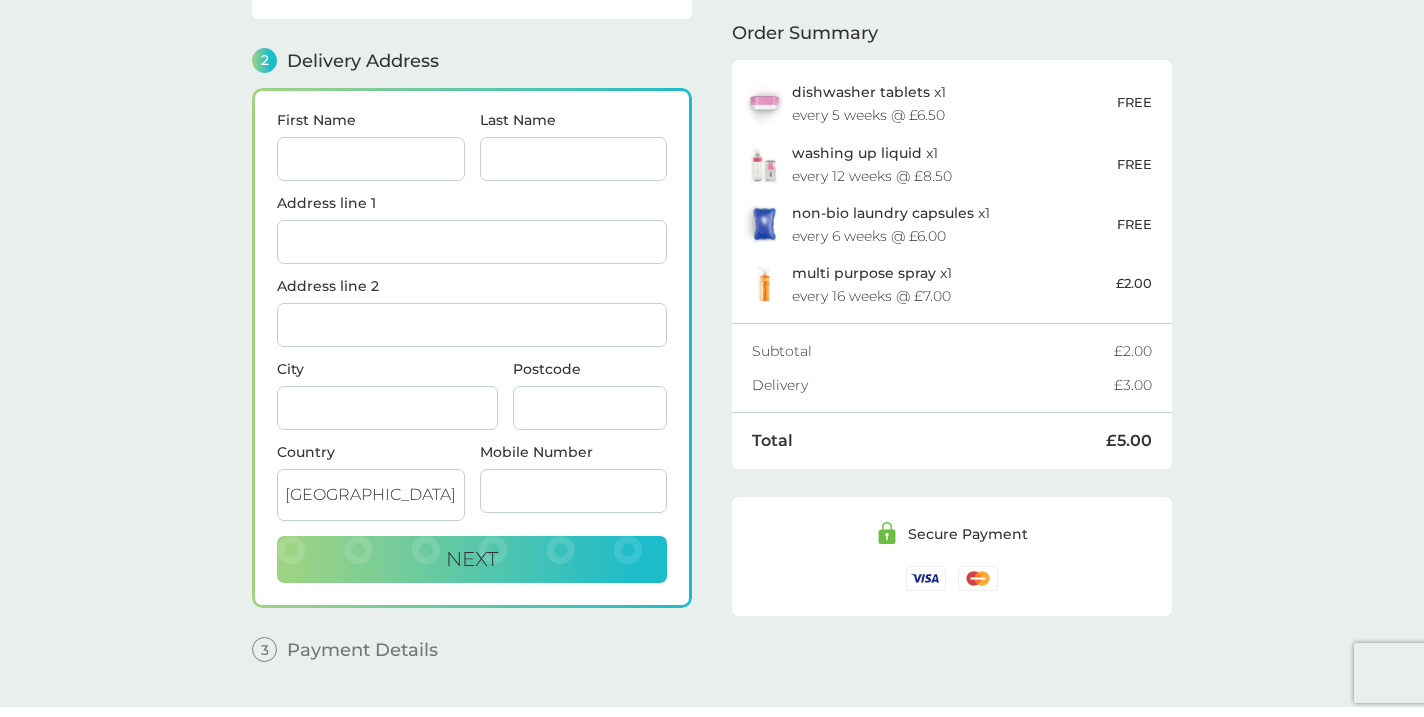 scroll, scrollTop: 246, scrollLeft: 0, axis: vertical 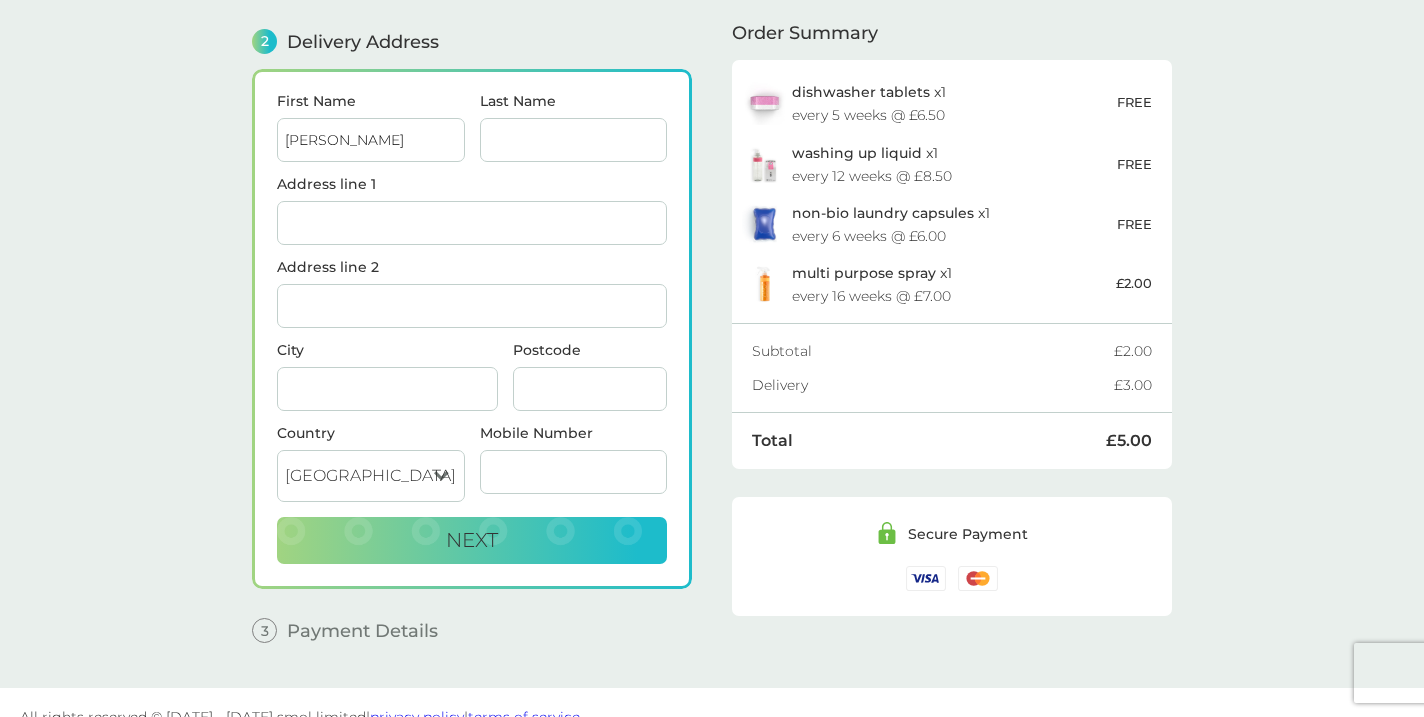 type on "[PERSON_NAME]" 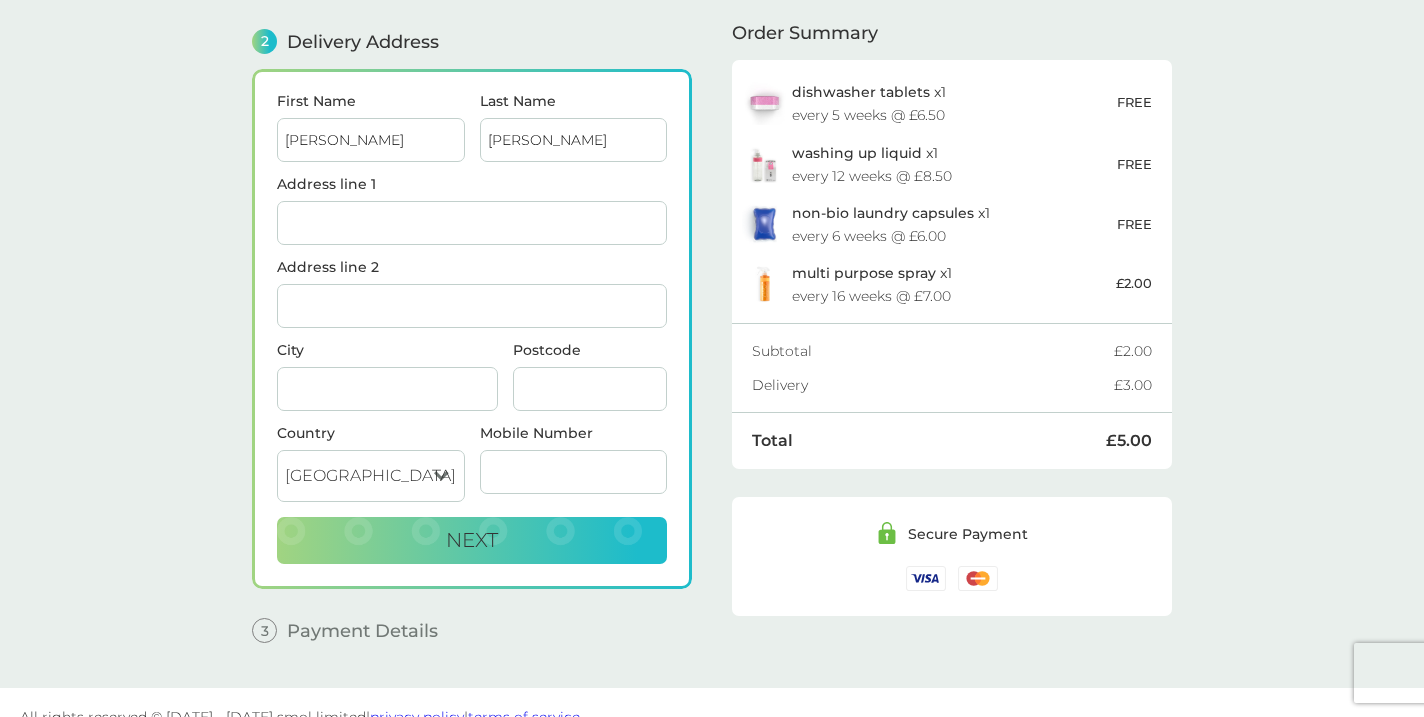 type on "[PERSON_NAME]" 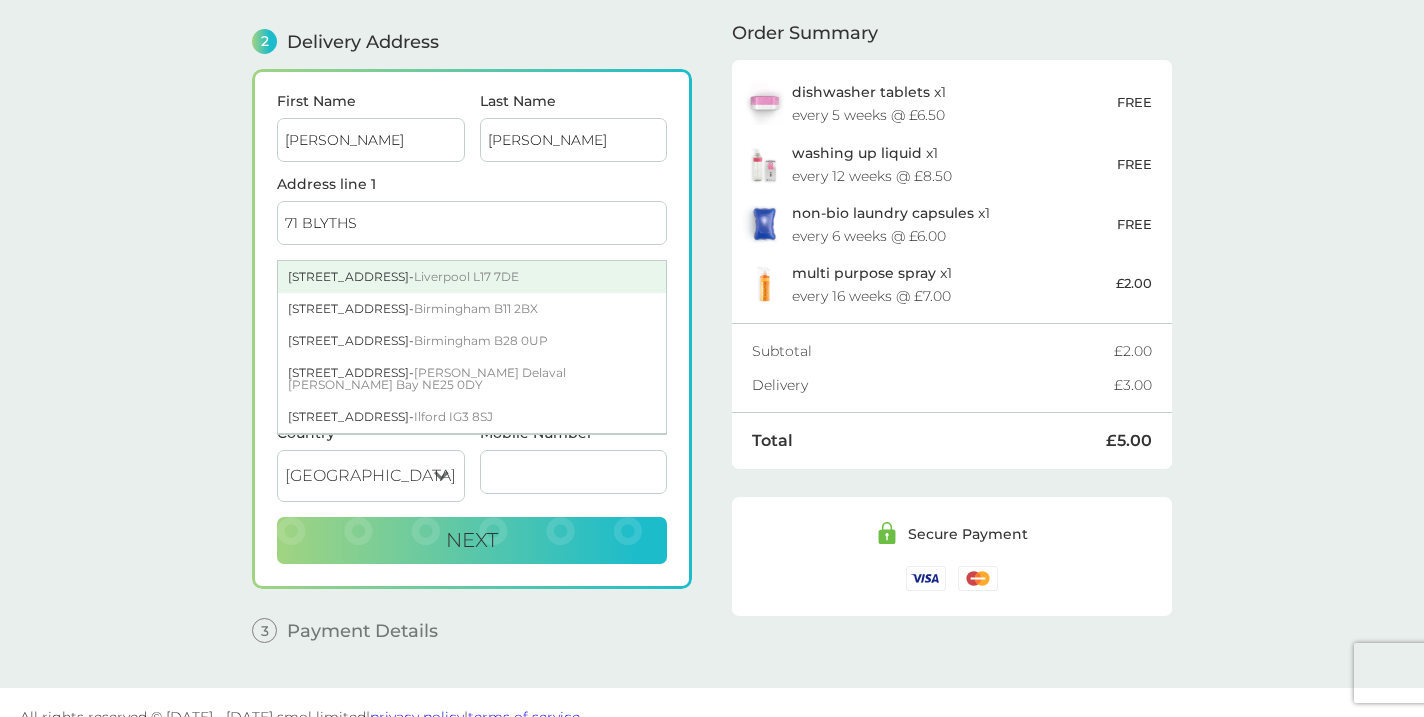 click on "[STREET_ADDRESS]" at bounding box center (472, 277) 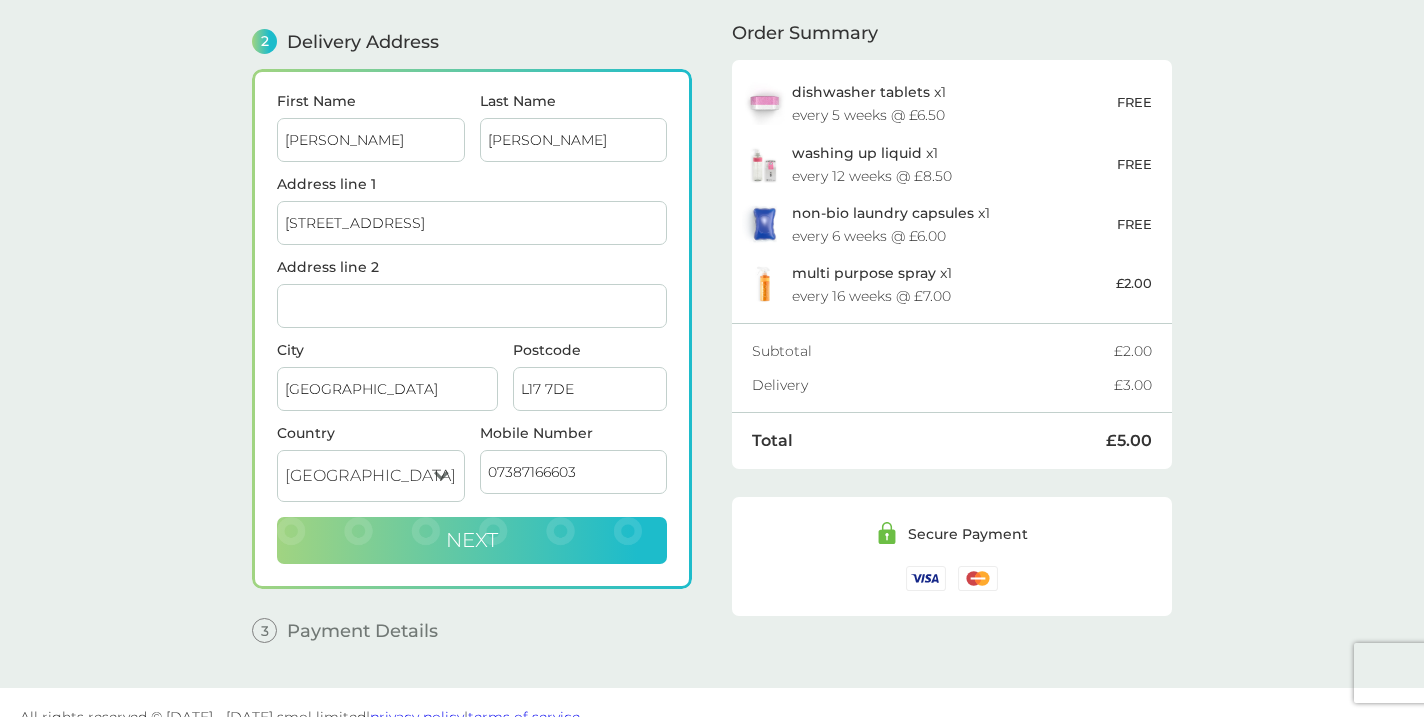 type on "07387166603" 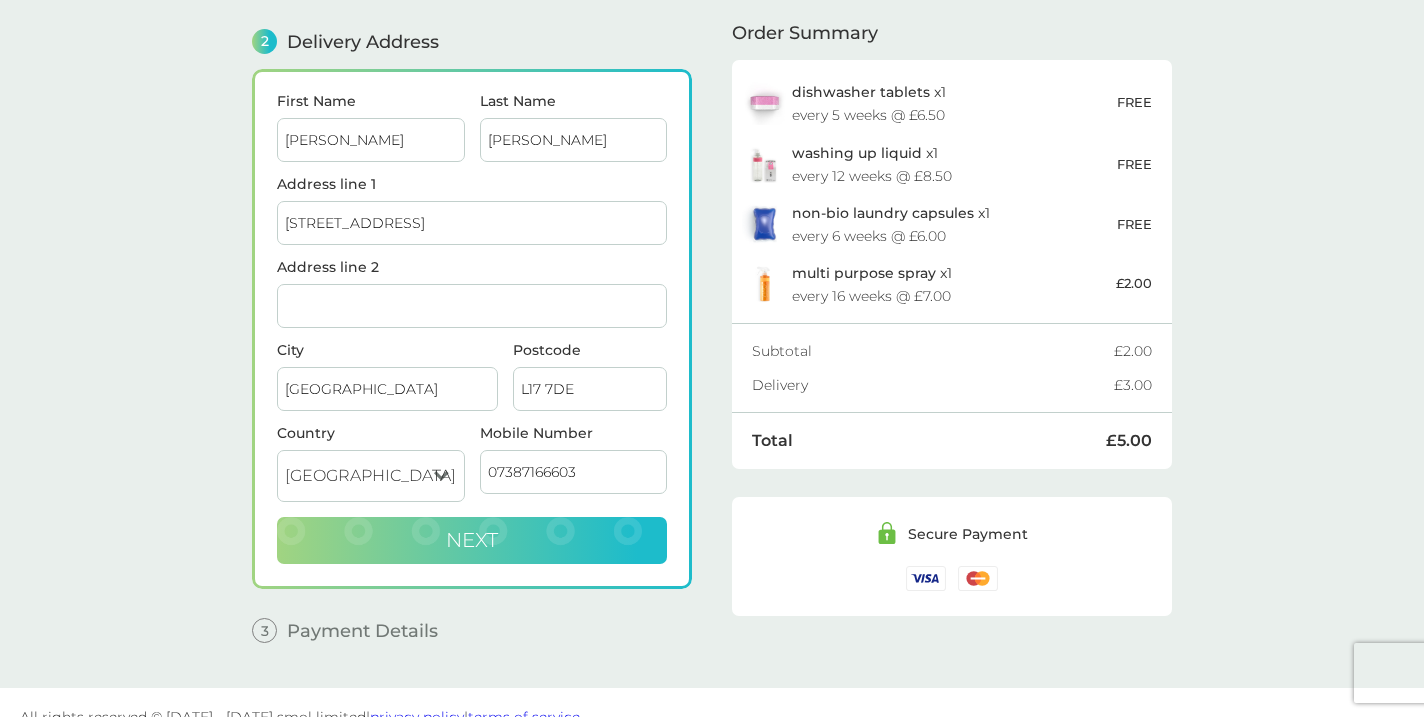 checkbox on "true" 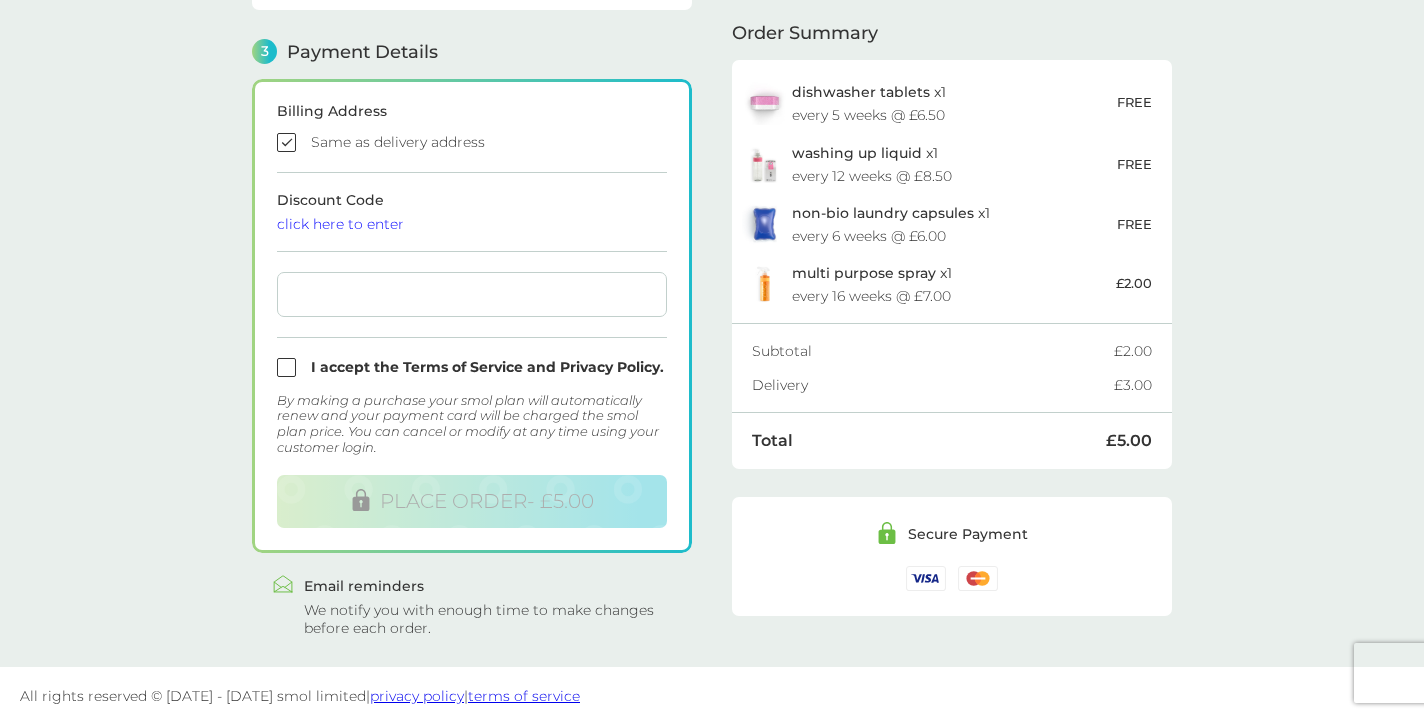 scroll, scrollTop: 548, scrollLeft: 0, axis: vertical 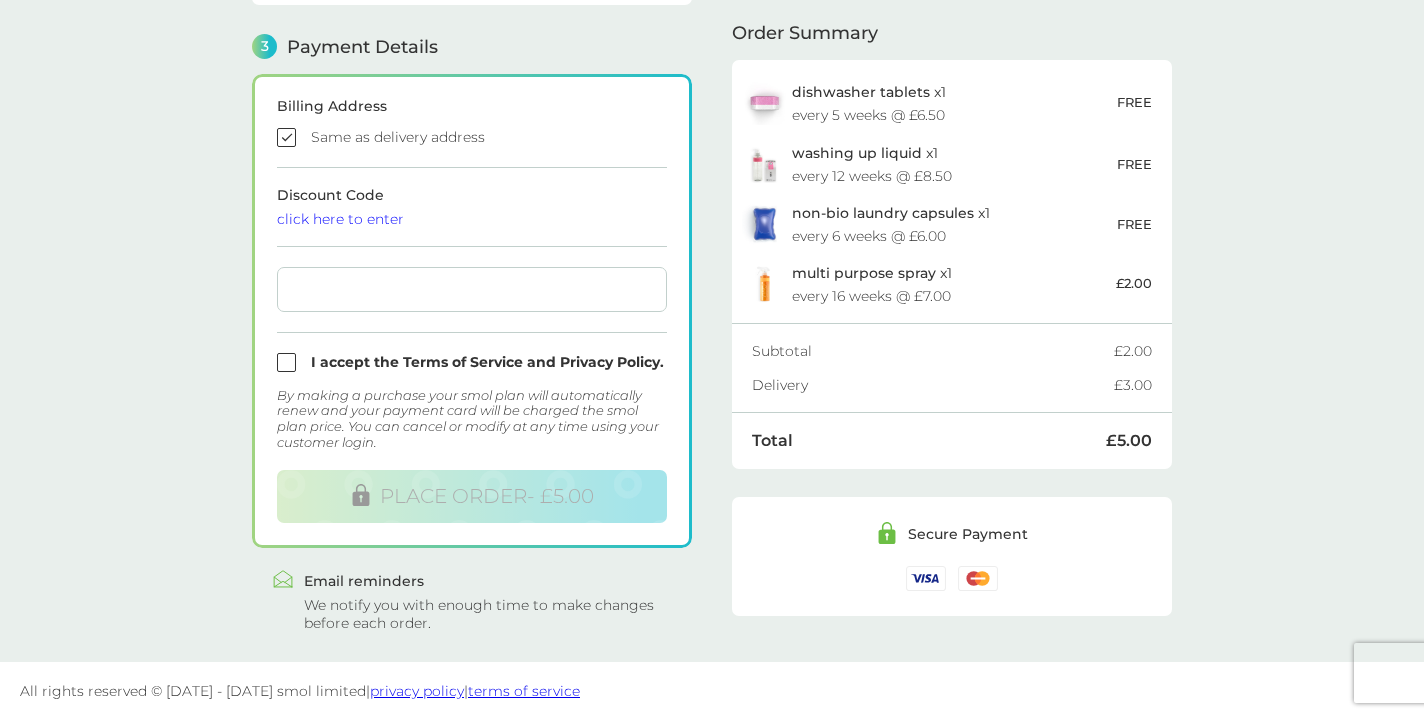 click on "Billing Address Same as delivery address Discount Code click here to enter I accept the Terms of Service and Privacy Policy. By making a purchase your smol plan will automatically renew and your payment card will be charged the smol plan price. You can cancel or modify at any time using your customer login.
PLACE ORDER  -   £5.00" at bounding box center (472, 311) 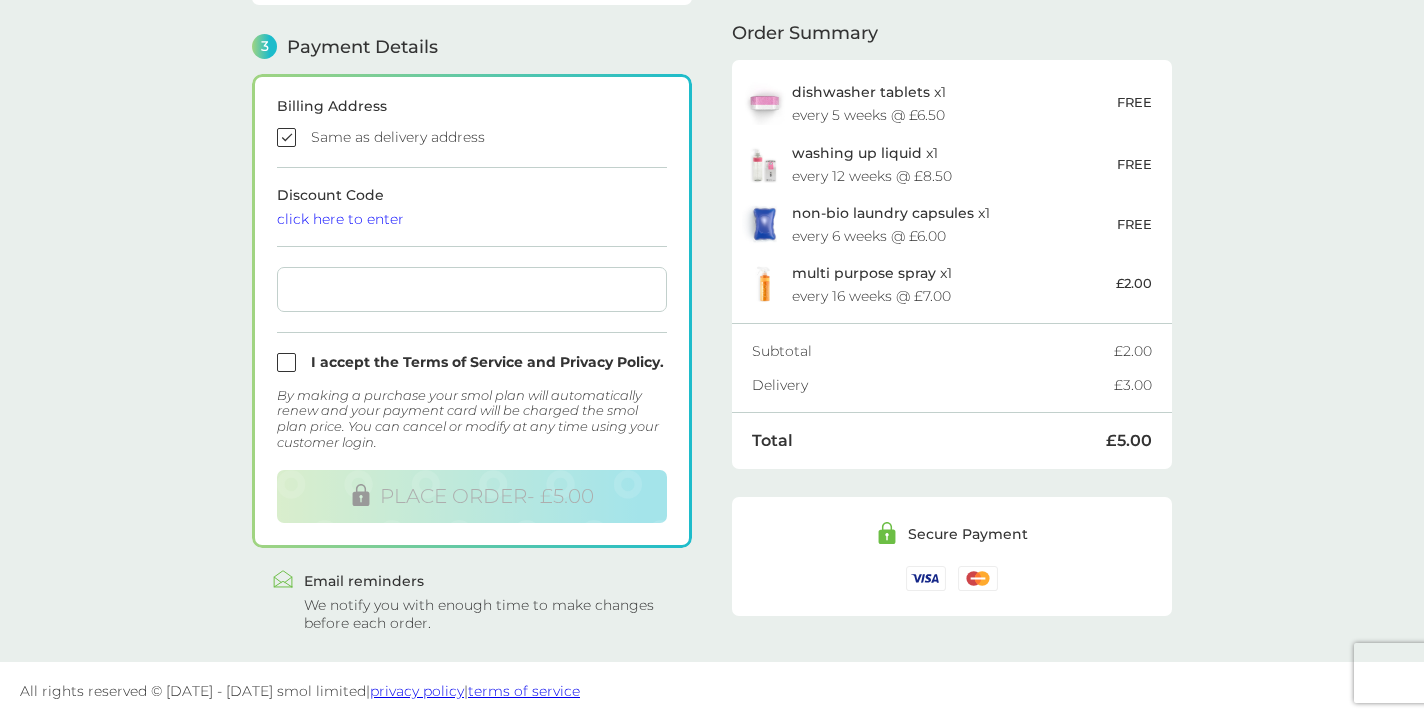 click at bounding box center (472, 362) 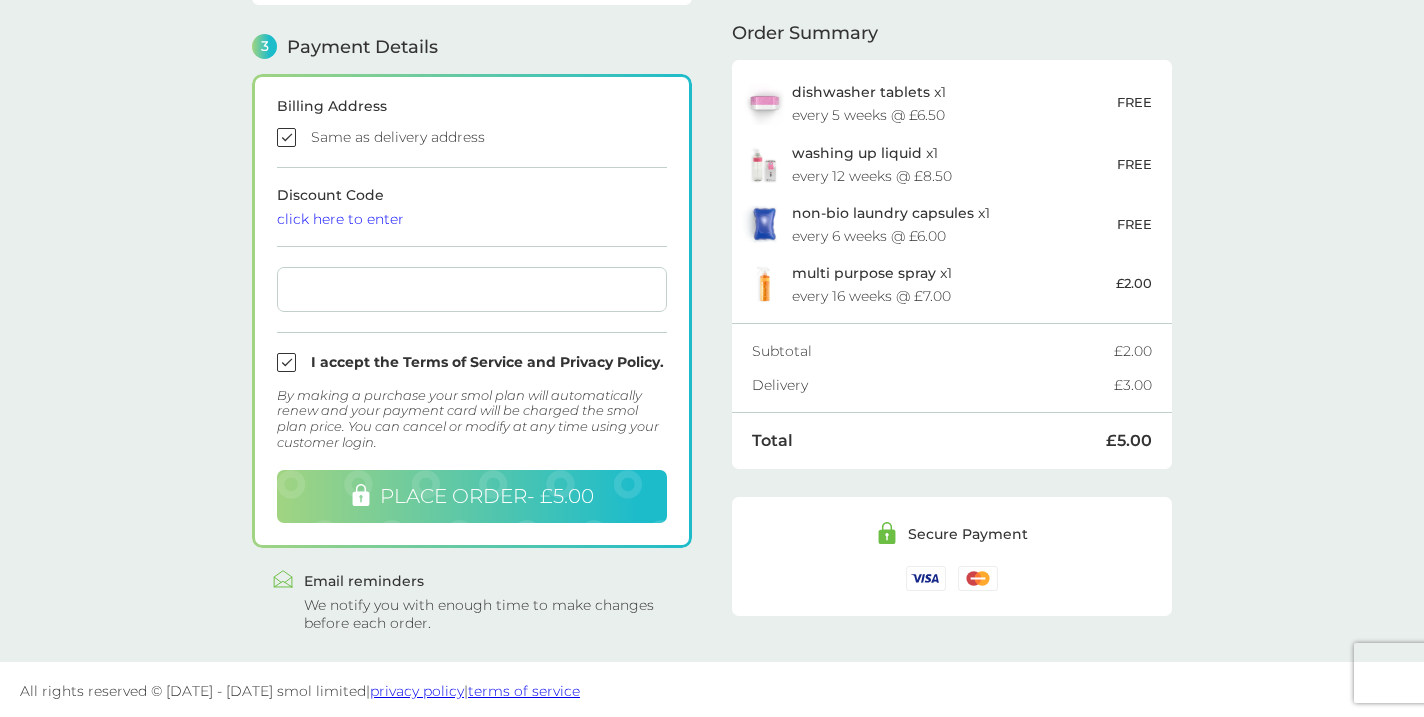 click on "PLACE ORDER  -   £5.00" at bounding box center (472, 496) 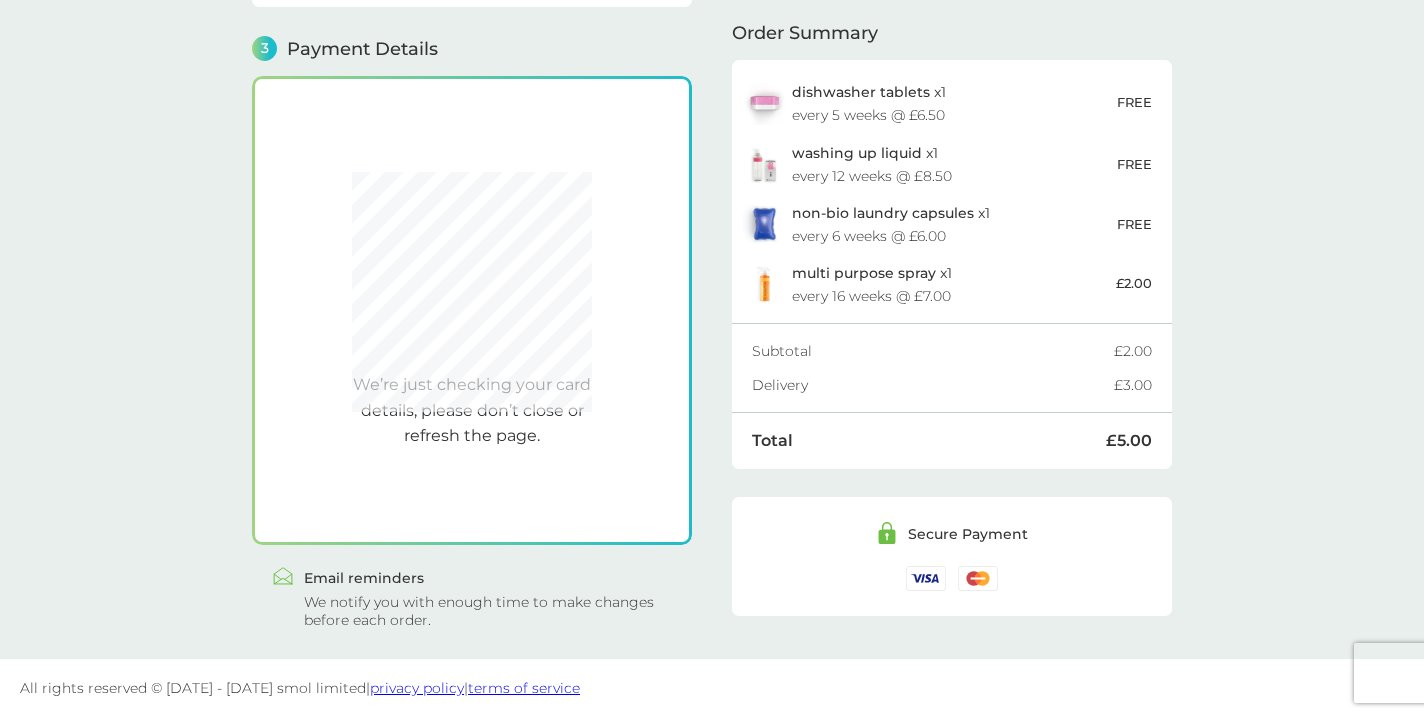 scroll, scrollTop: 543, scrollLeft: 0, axis: vertical 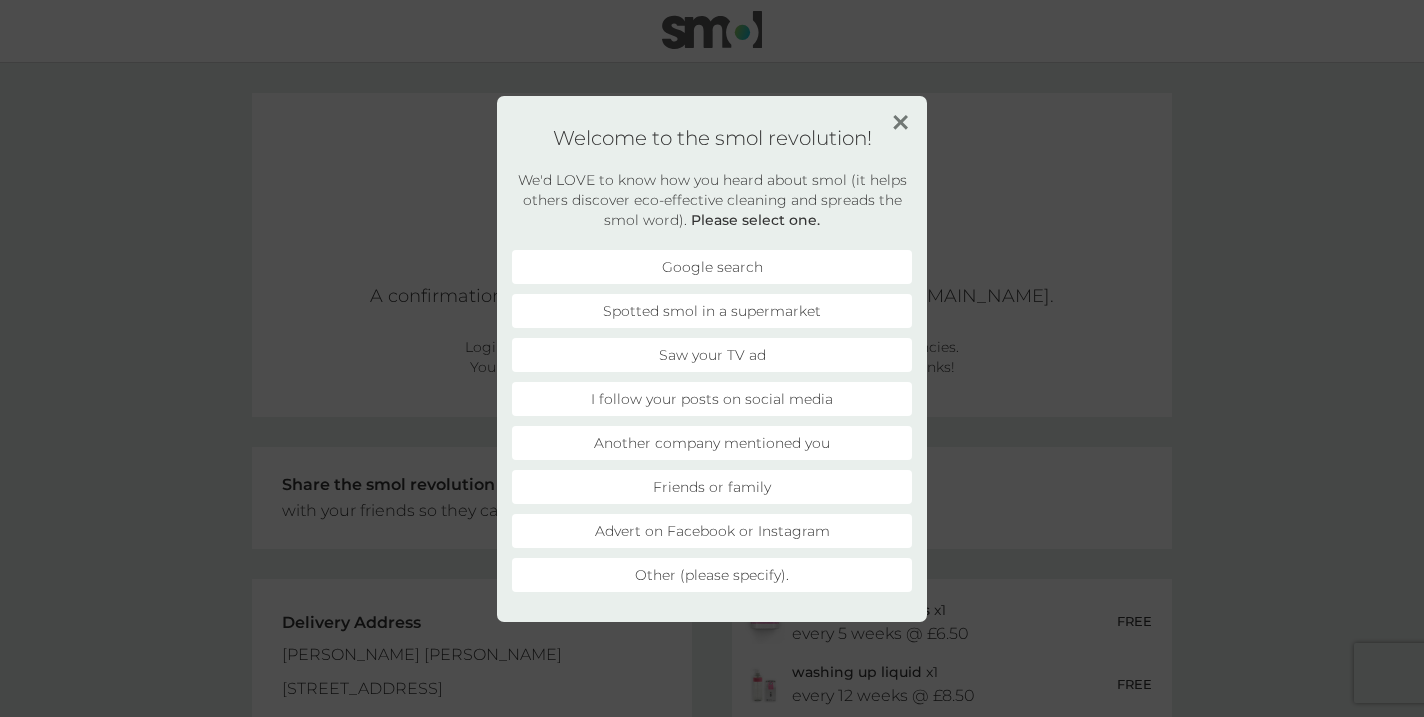 click at bounding box center [900, 122] 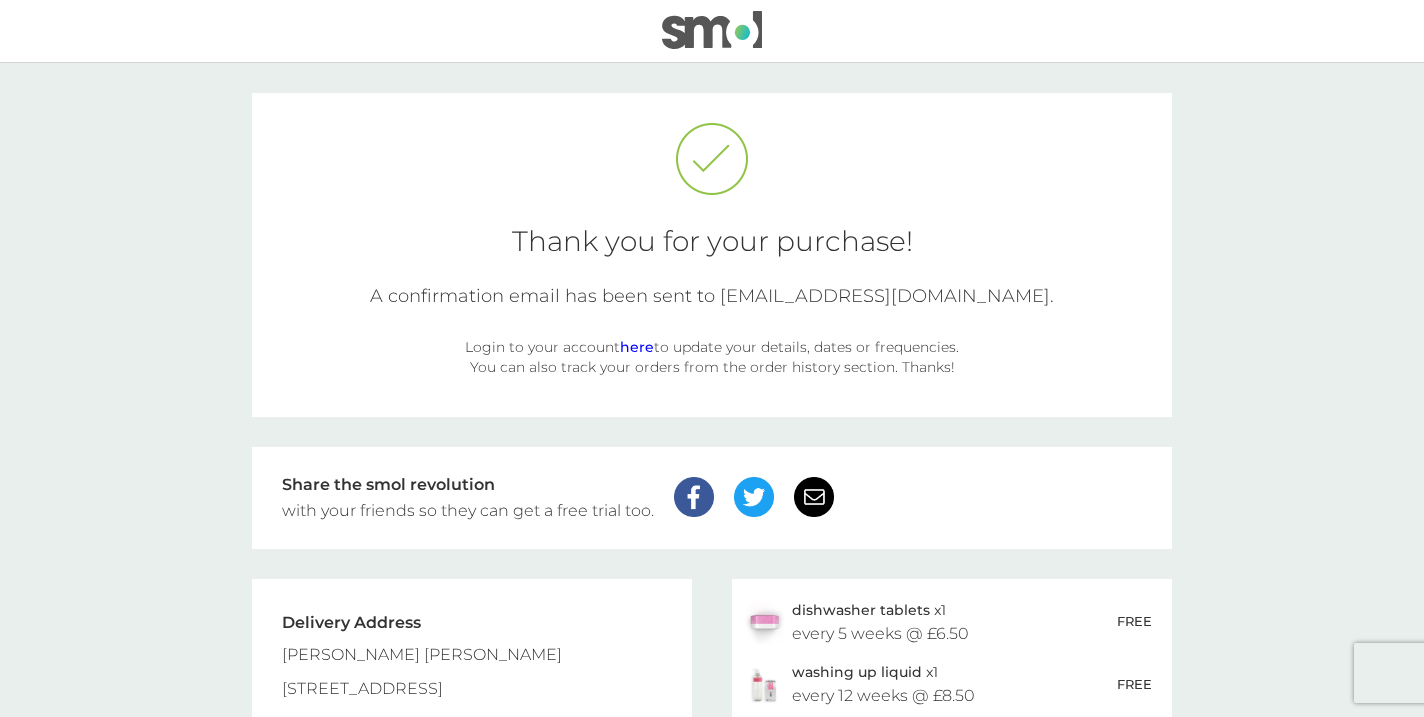 scroll, scrollTop: 0, scrollLeft: 0, axis: both 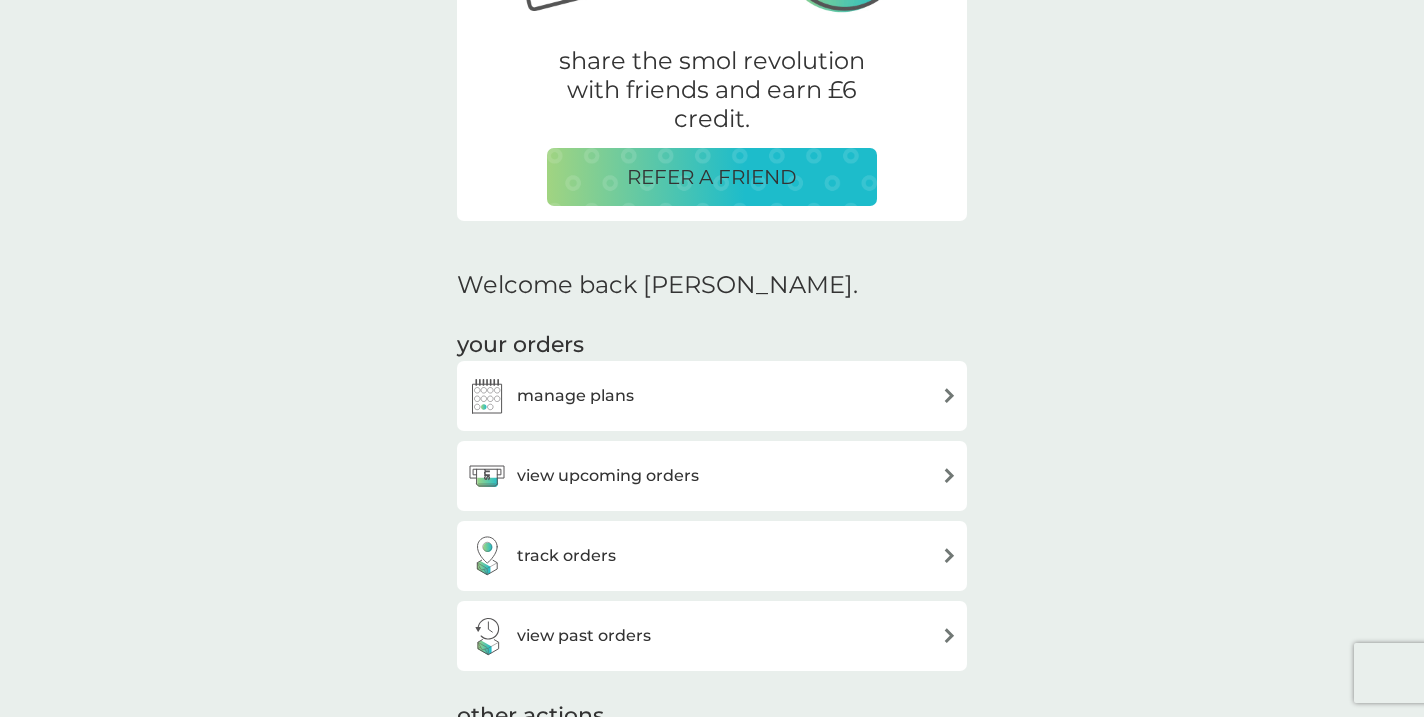 click on "manage plans" at bounding box center (712, 396) 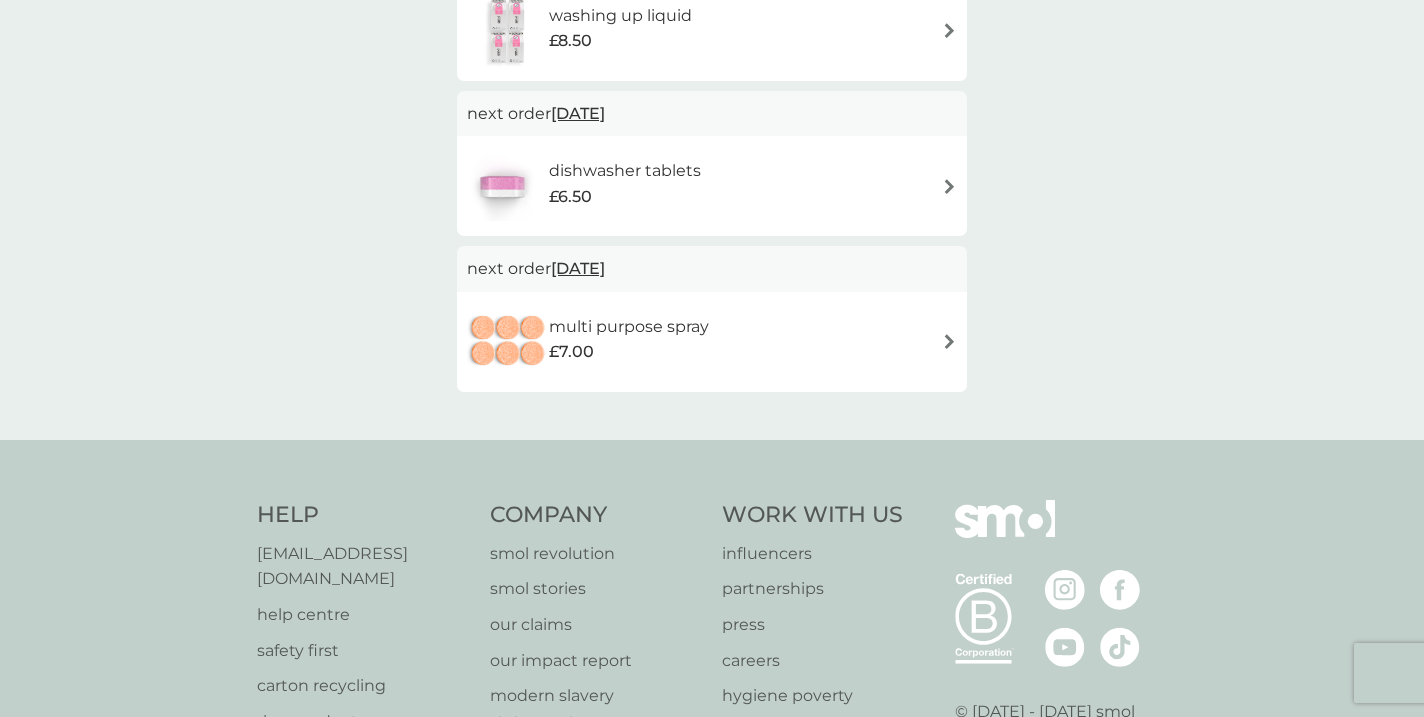 scroll, scrollTop: 420, scrollLeft: 0, axis: vertical 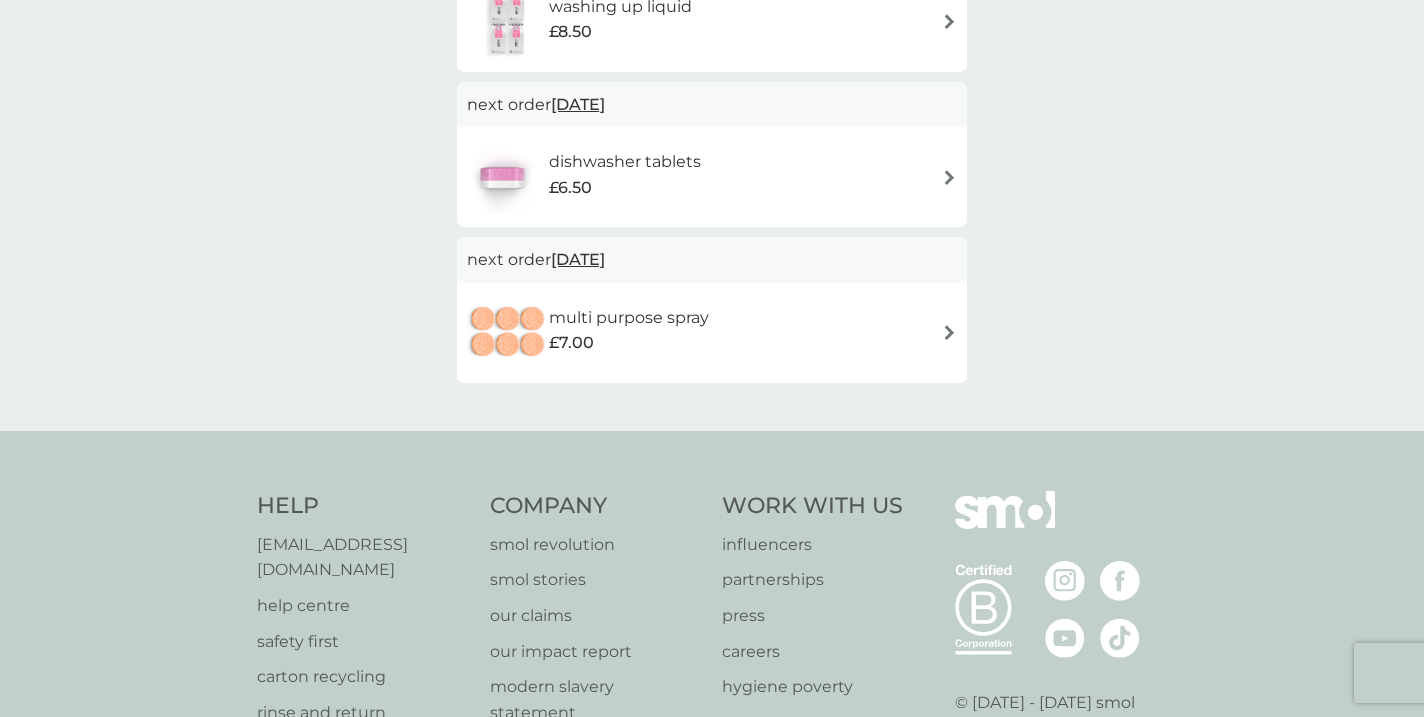 click on "24 Jul 2025" at bounding box center [578, 259] 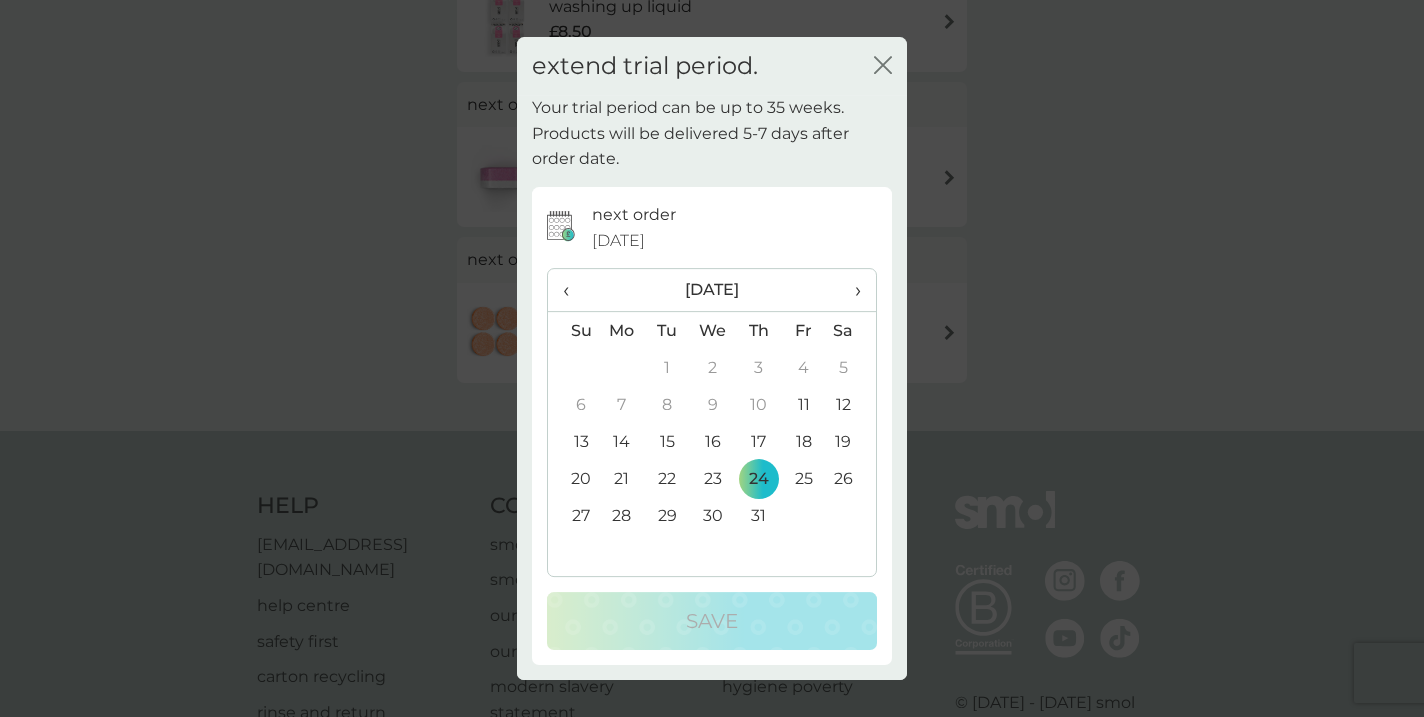 click 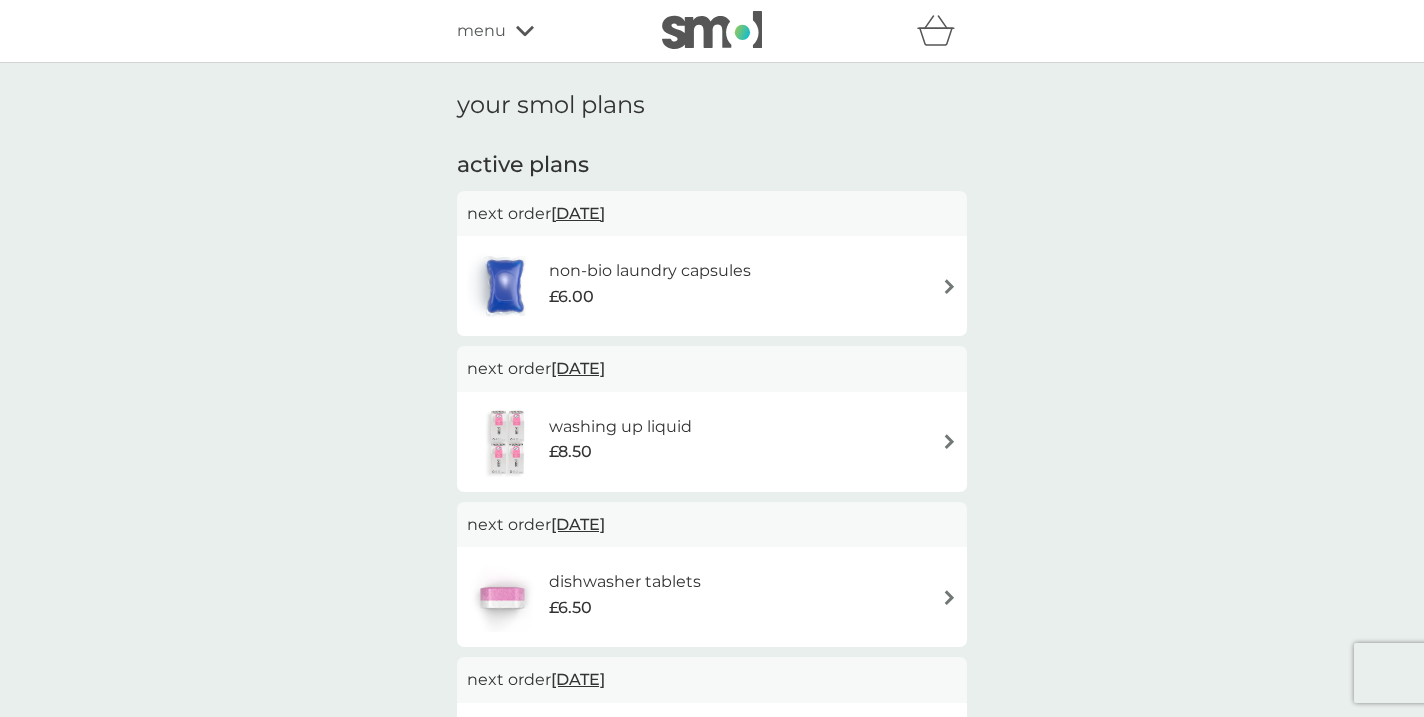 scroll, scrollTop: 0, scrollLeft: 0, axis: both 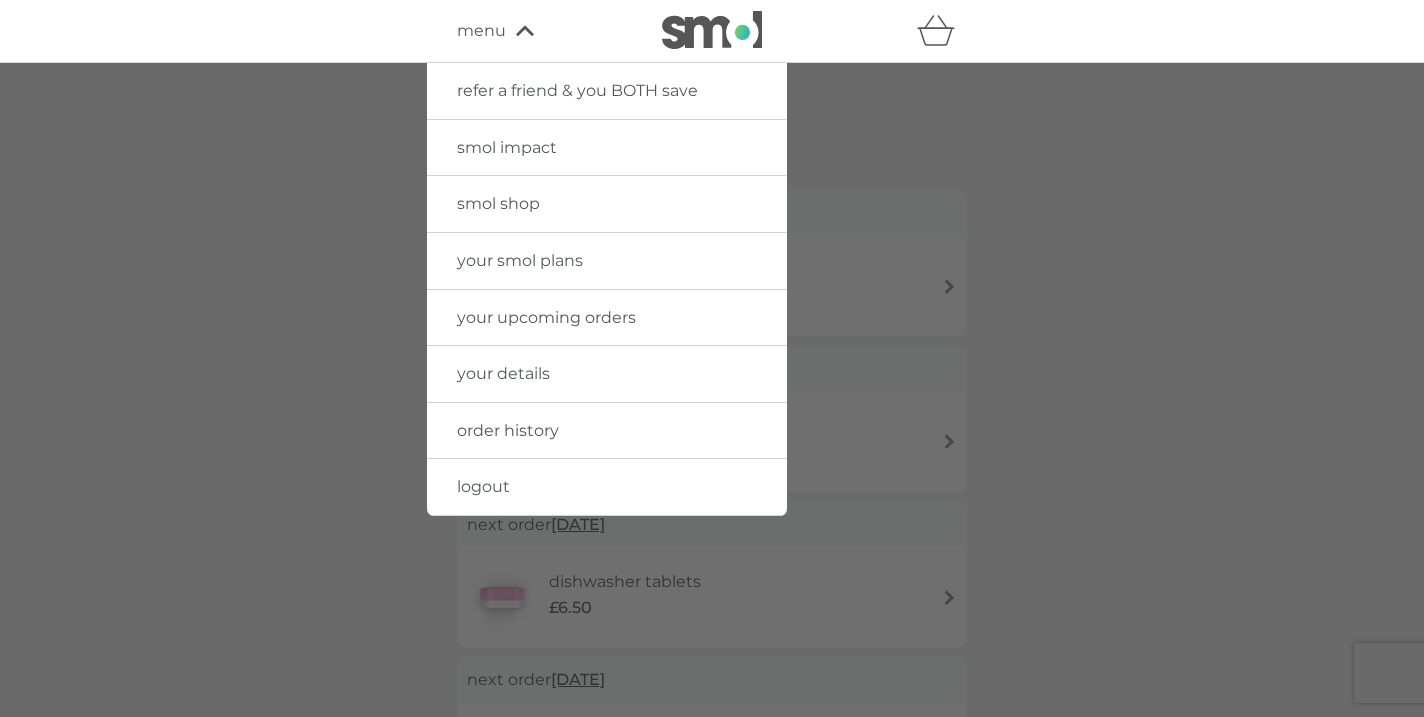 click on "your details" at bounding box center [503, 373] 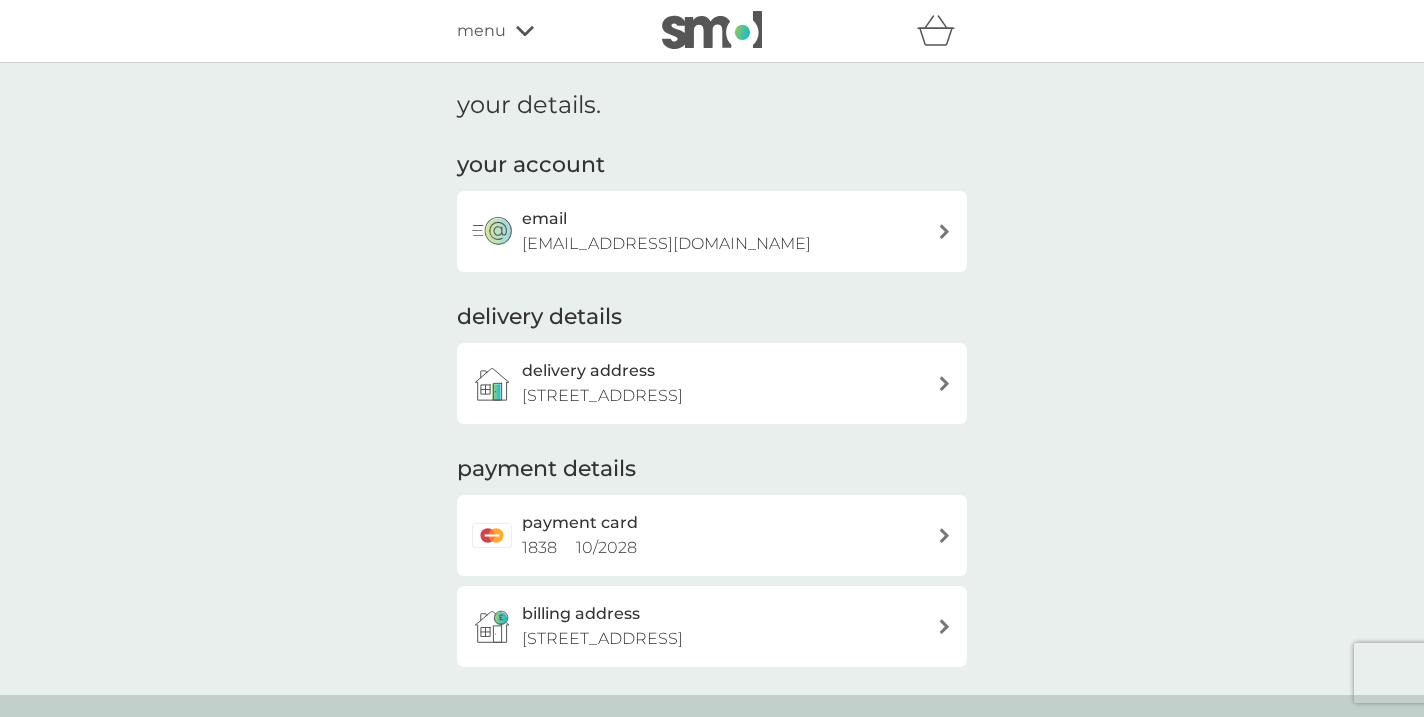 scroll, scrollTop: 0, scrollLeft: 0, axis: both 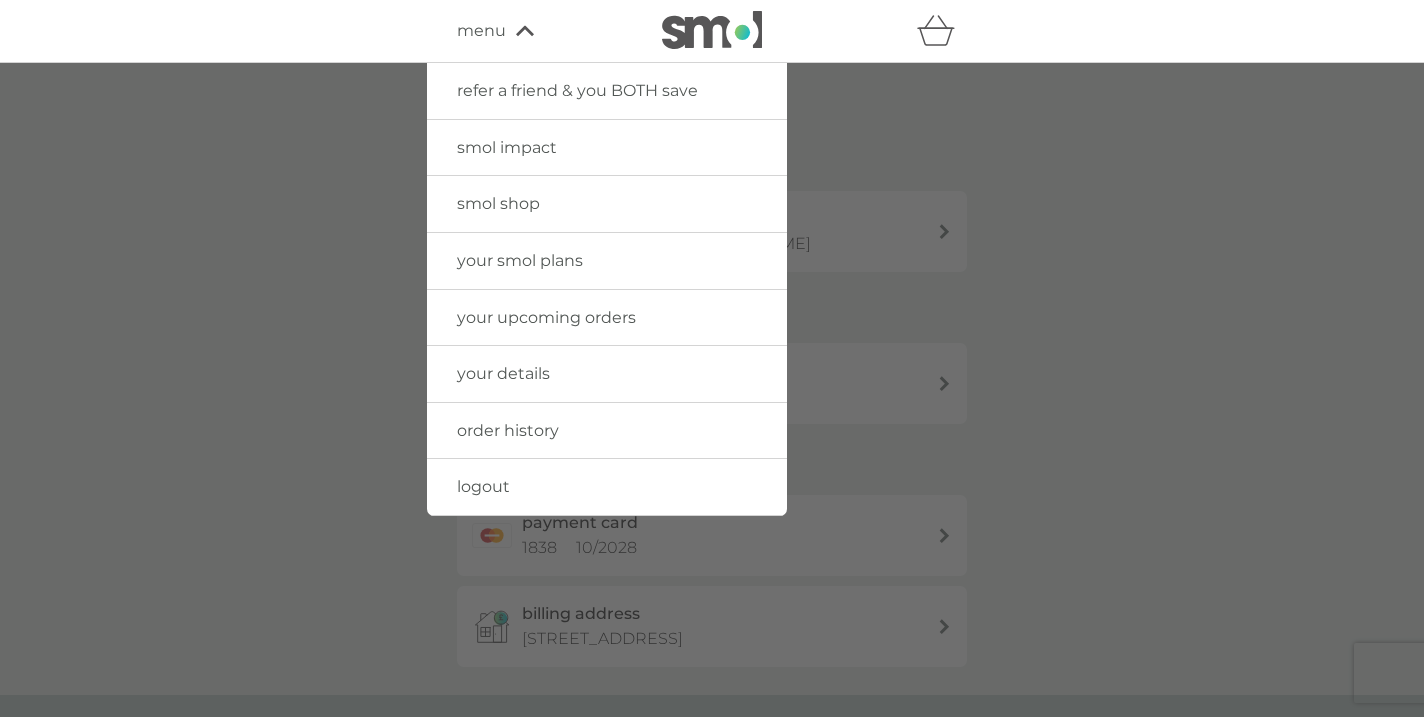 click on "your upcoming orders" at bounding box center [546, 317] 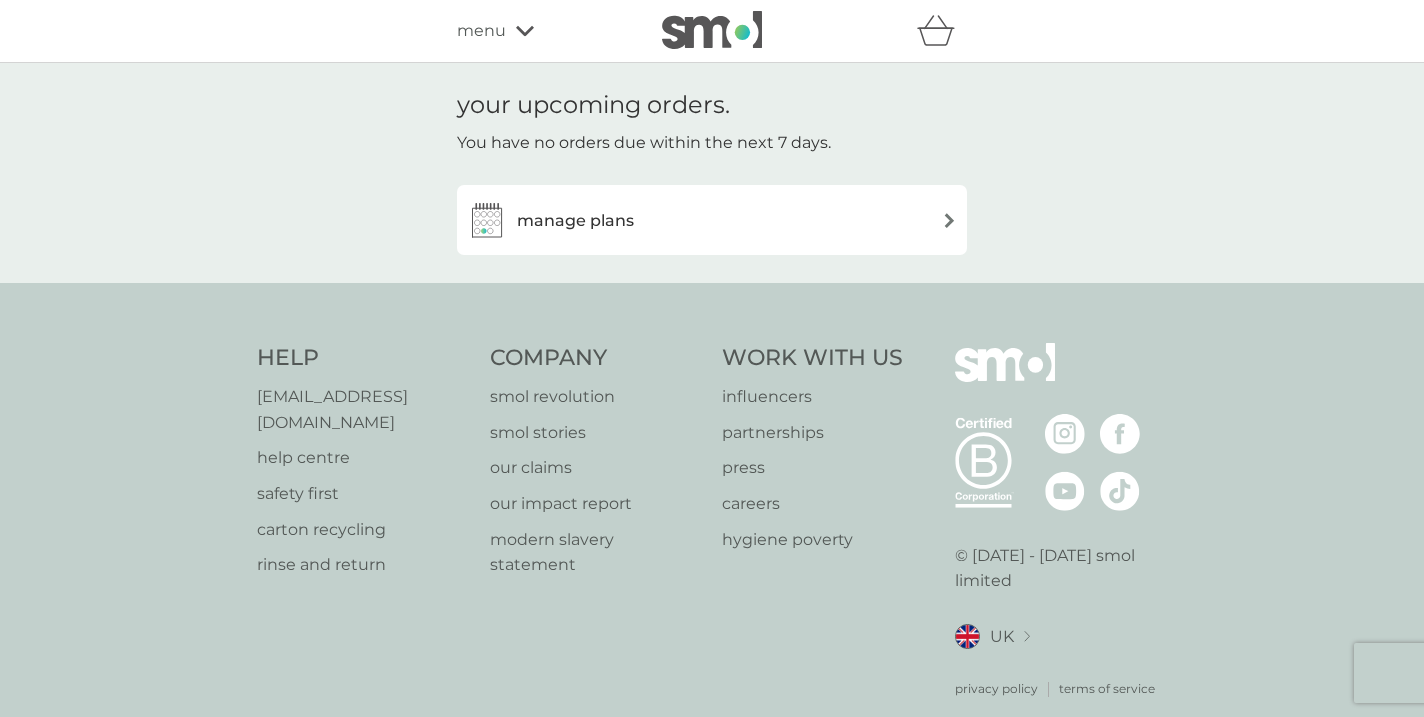 scroll, scrollTop: 0, scrollLeft: 0, axis: both 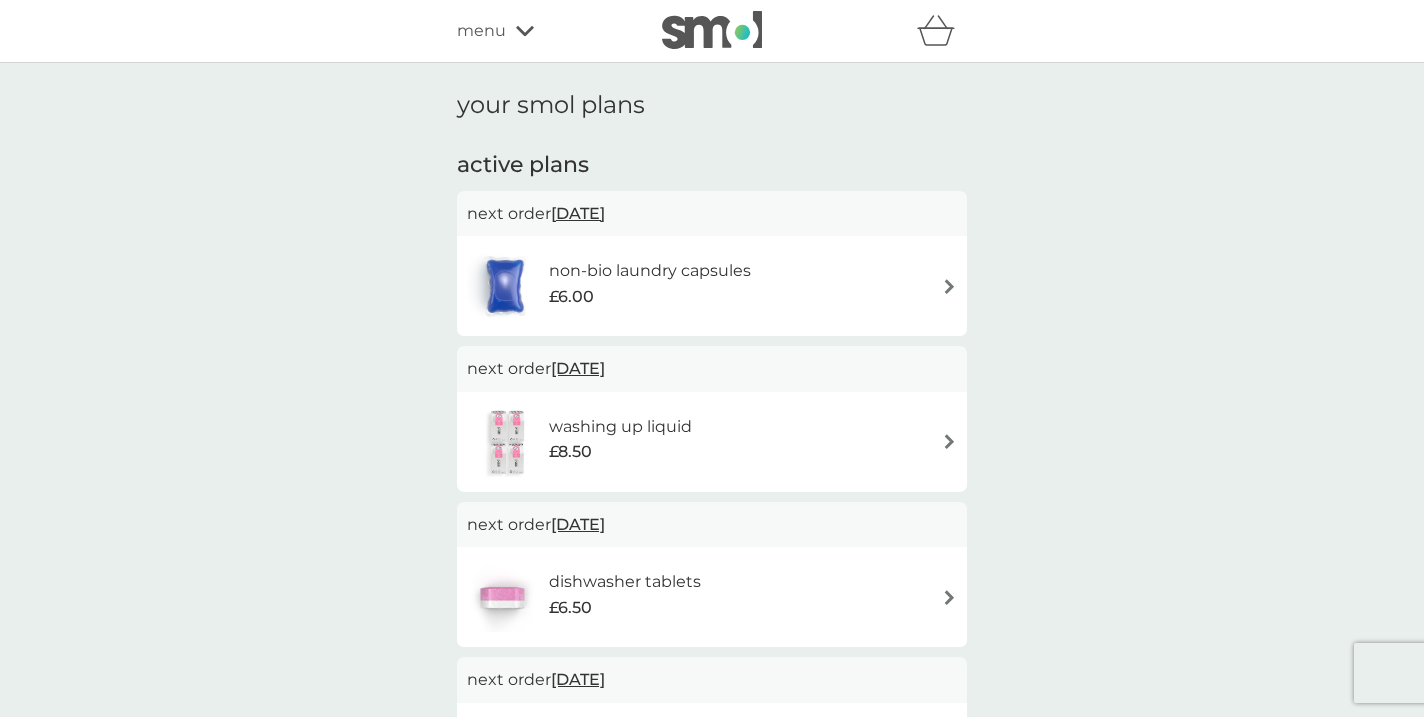 click on "non-bio laundry capsules £6.00" at bounding box center (712, 286) 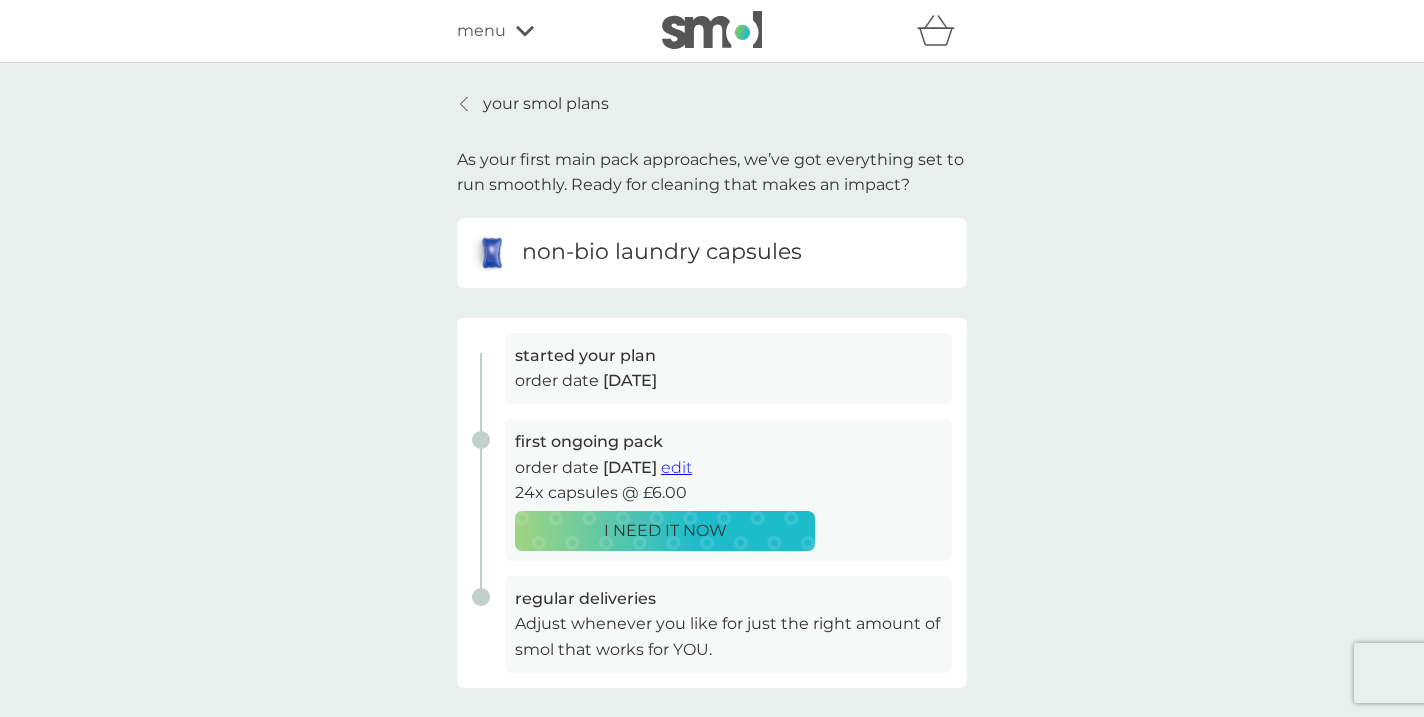 scroll, scrollTop: 0, scrollLeft: 0, axis: both 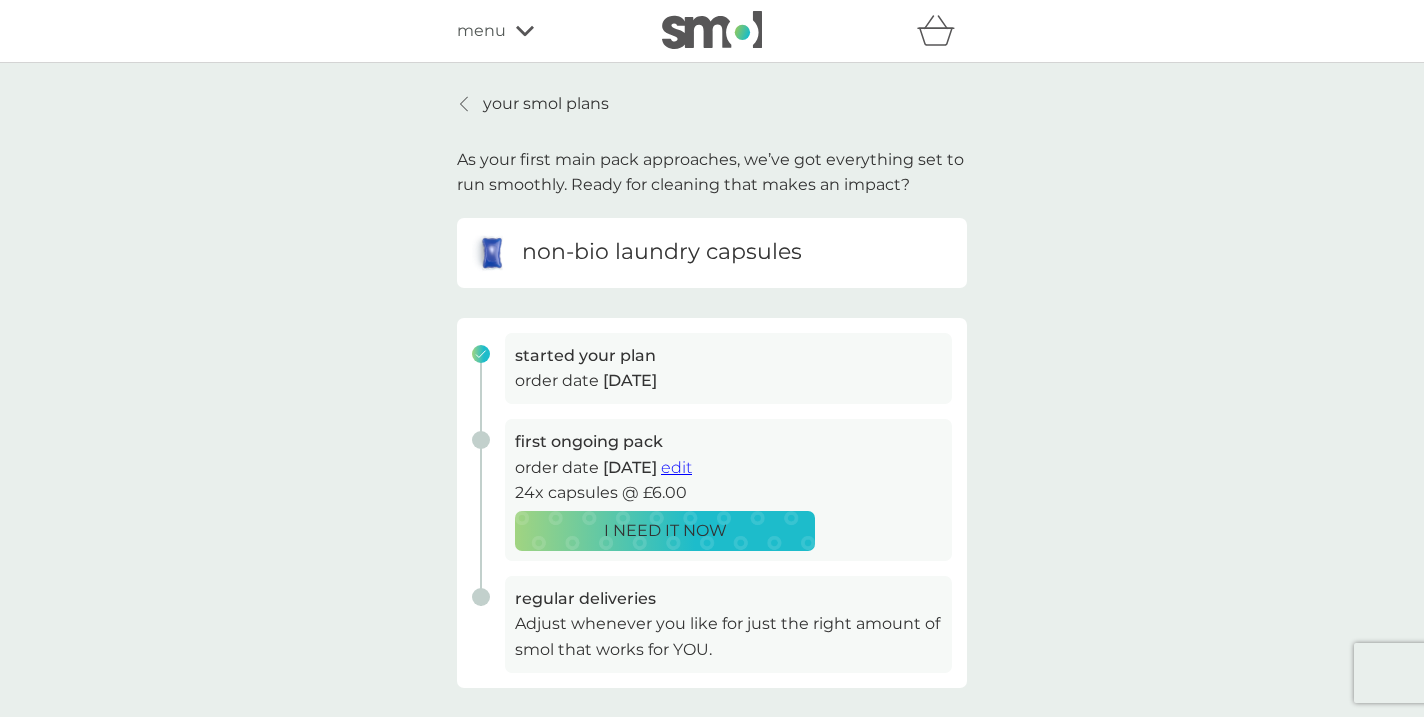 click on "your smol plans" at bounding box center (546, 104) 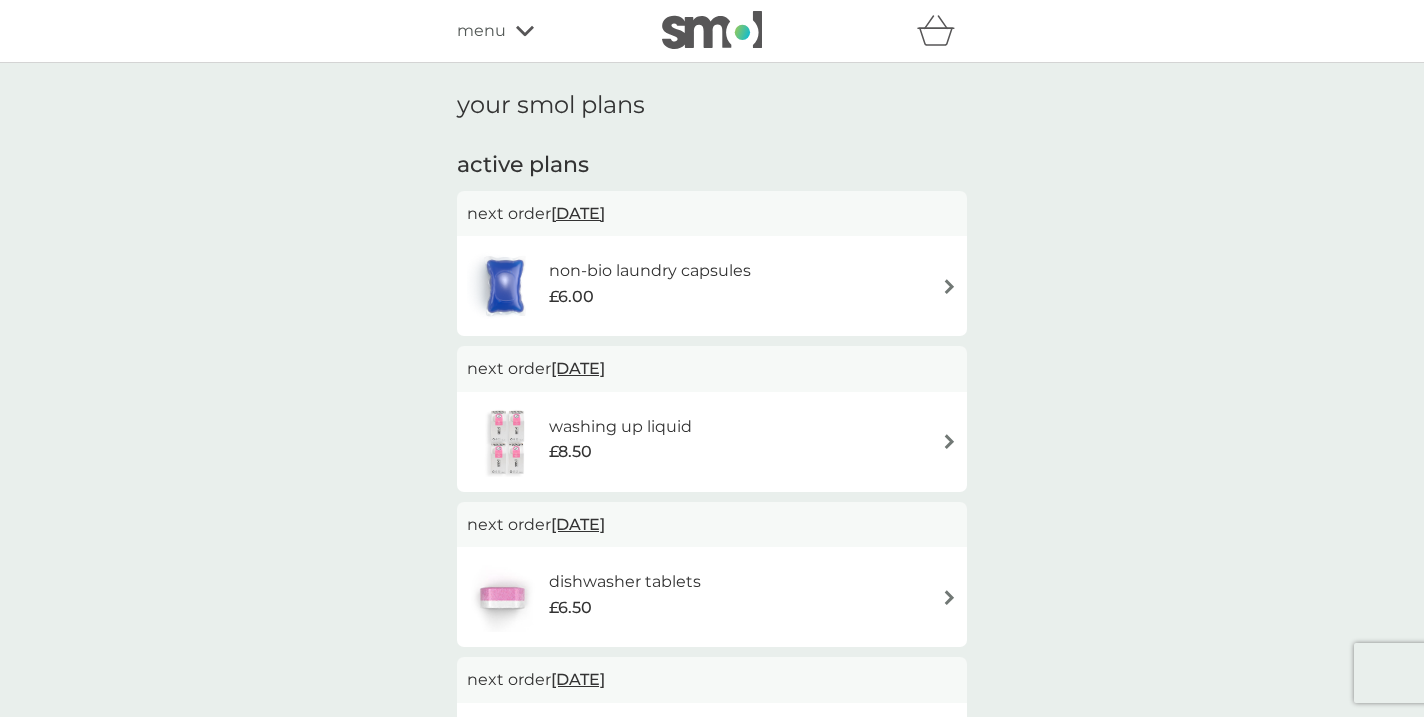 click 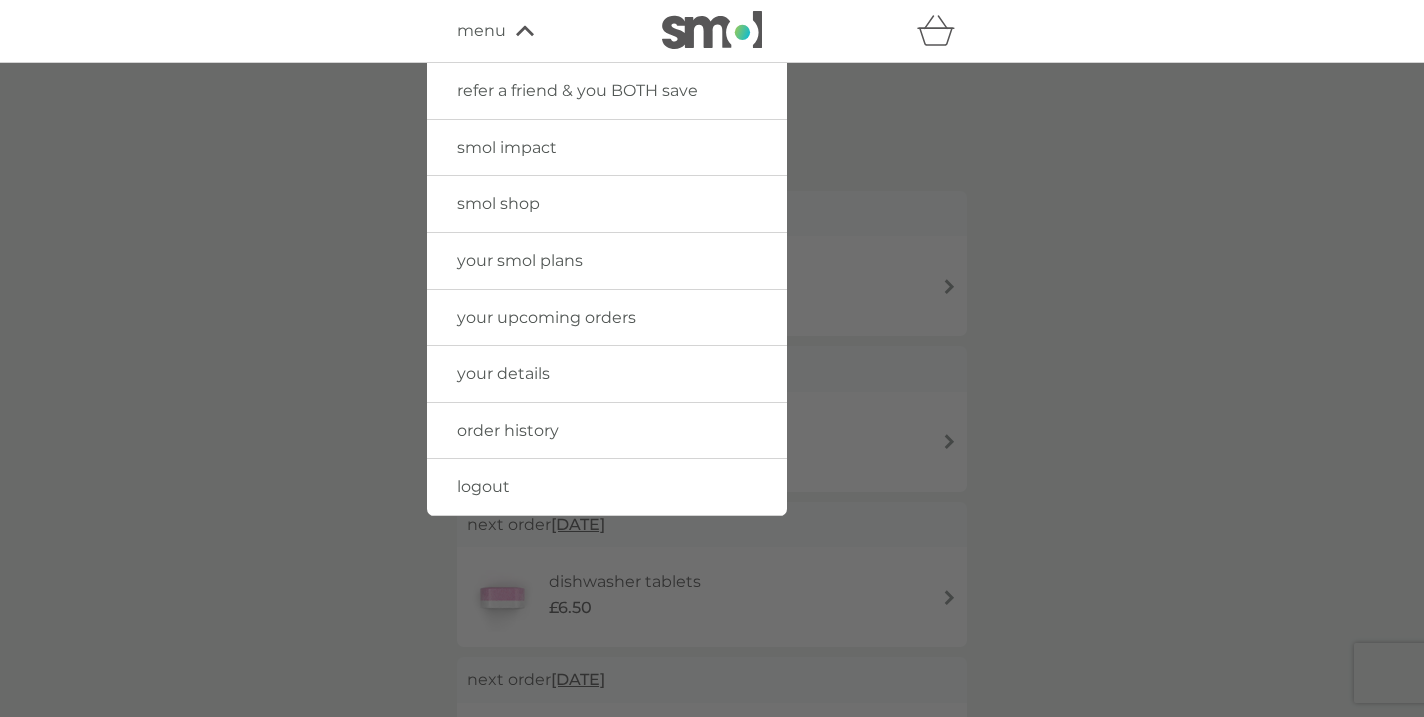 click at bounding box center (712, 421) 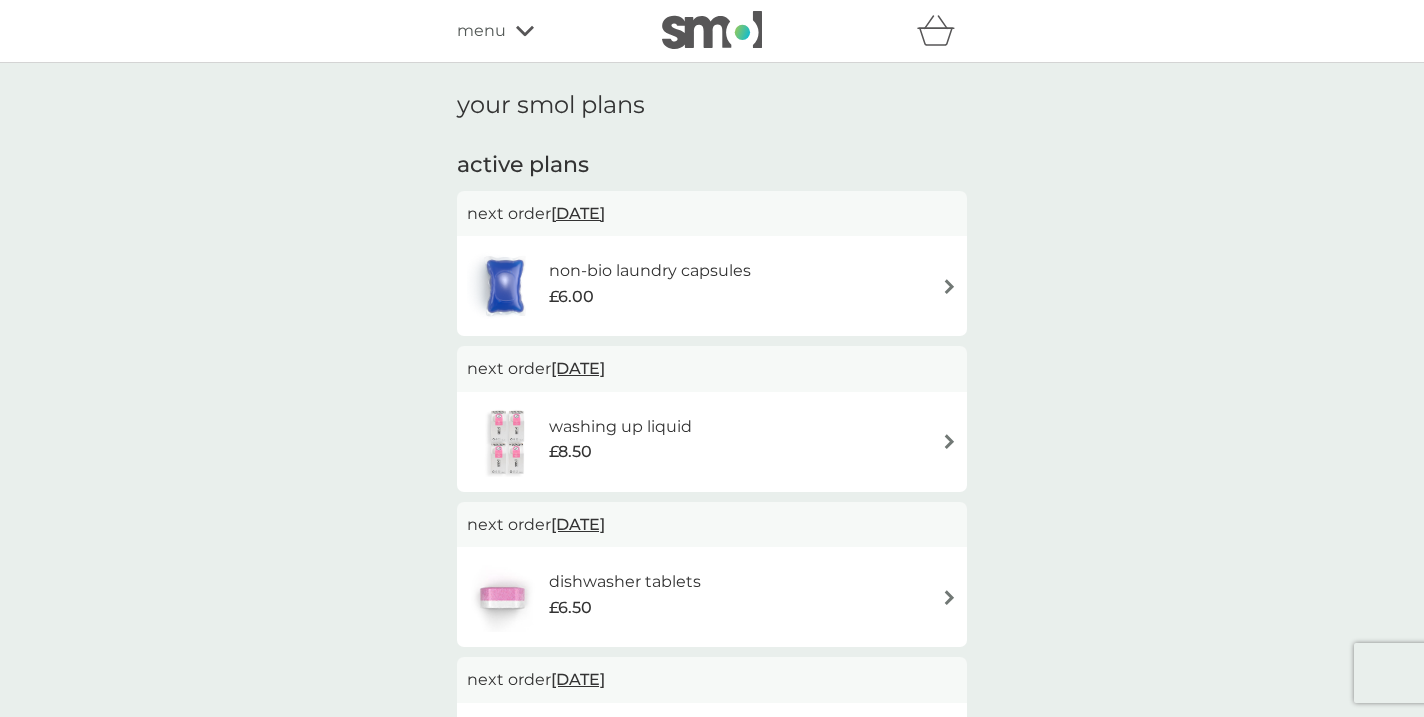 click at bounding box center (712, 30) 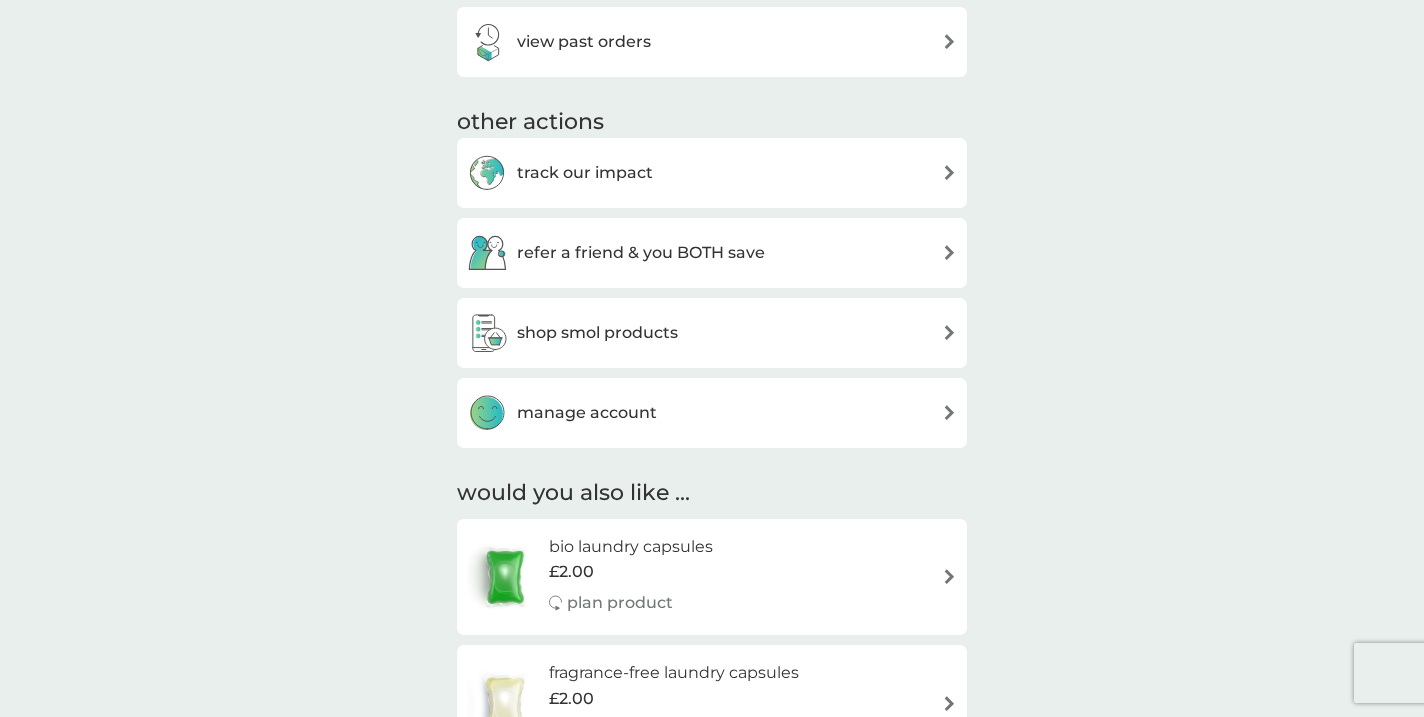 scroll, scrollTop: 967, scrollLeft: 0, axis: vertical 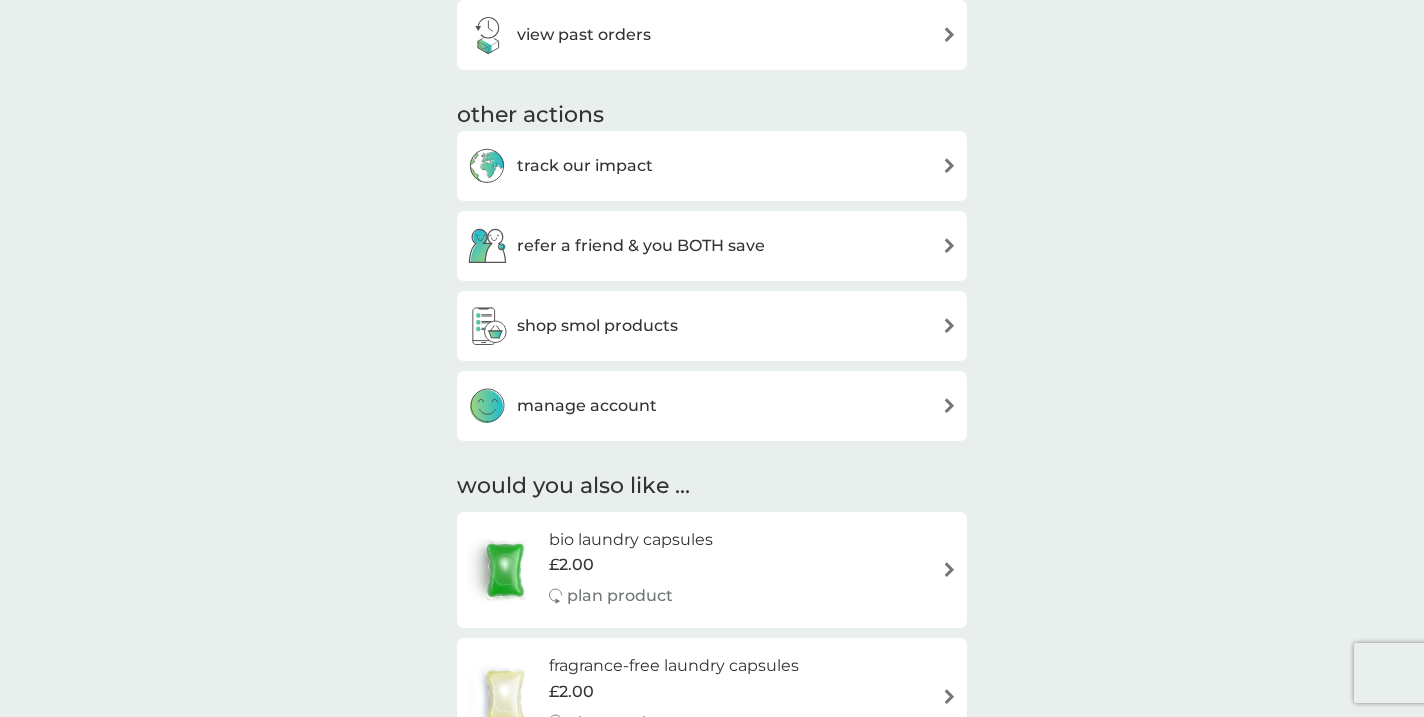 click on "manage account" at bounding box center [712, 406] 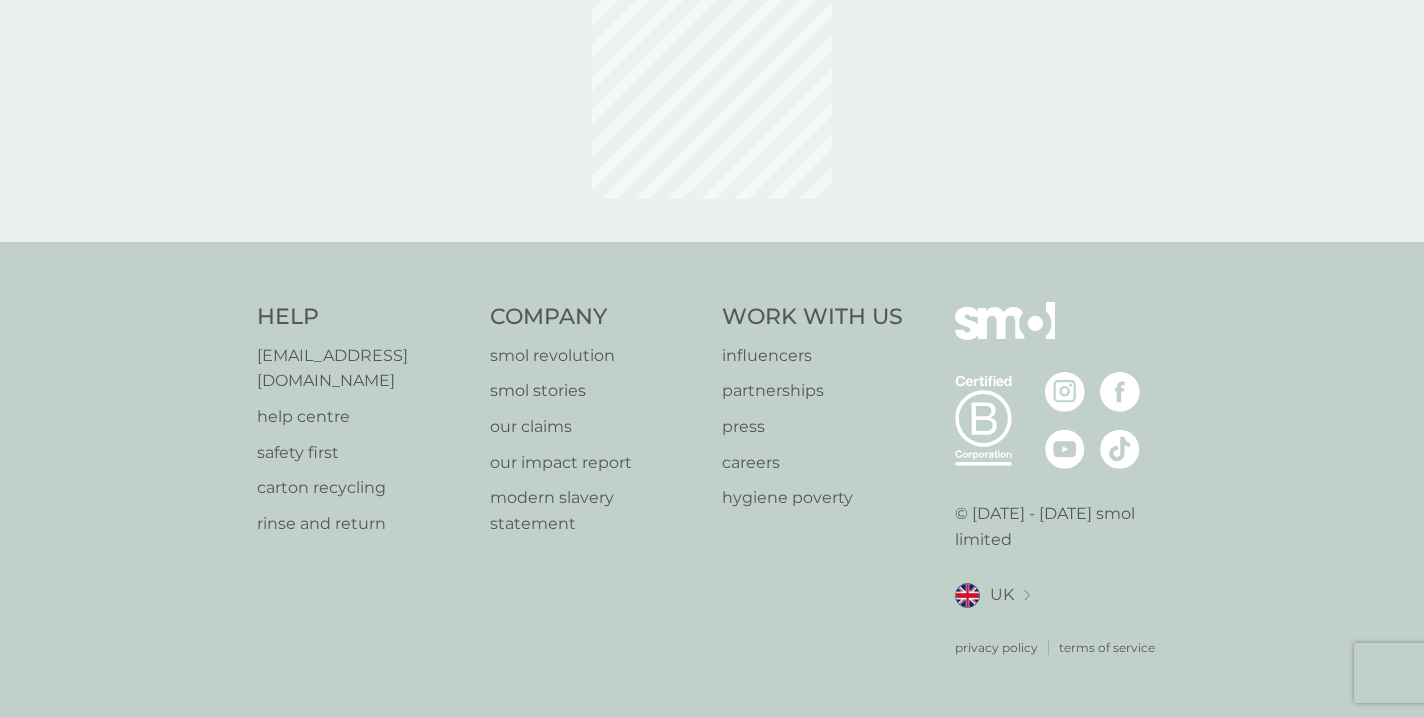 scroll, scrollTop: 0, scrollLeft: 0, axis: both 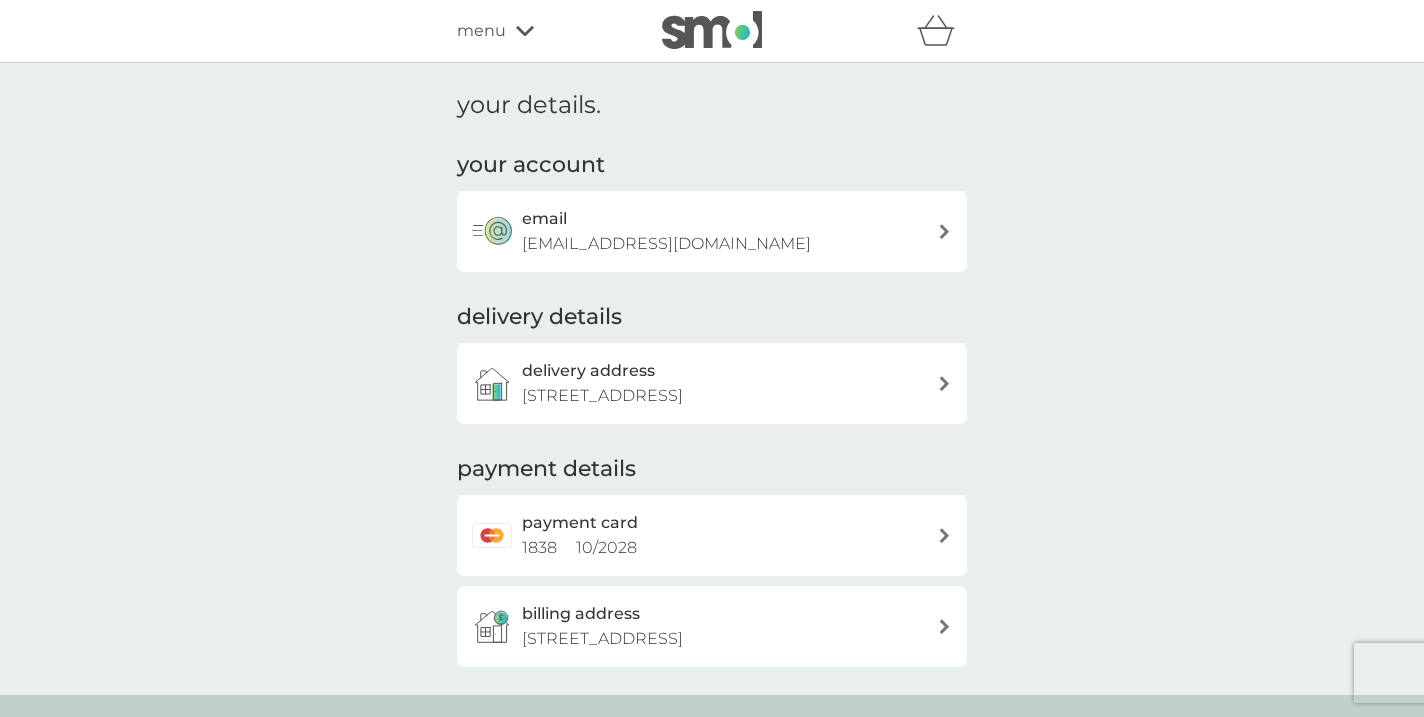 click on "payment card 1838   10 / 2028" at bounding box center (722, 535) 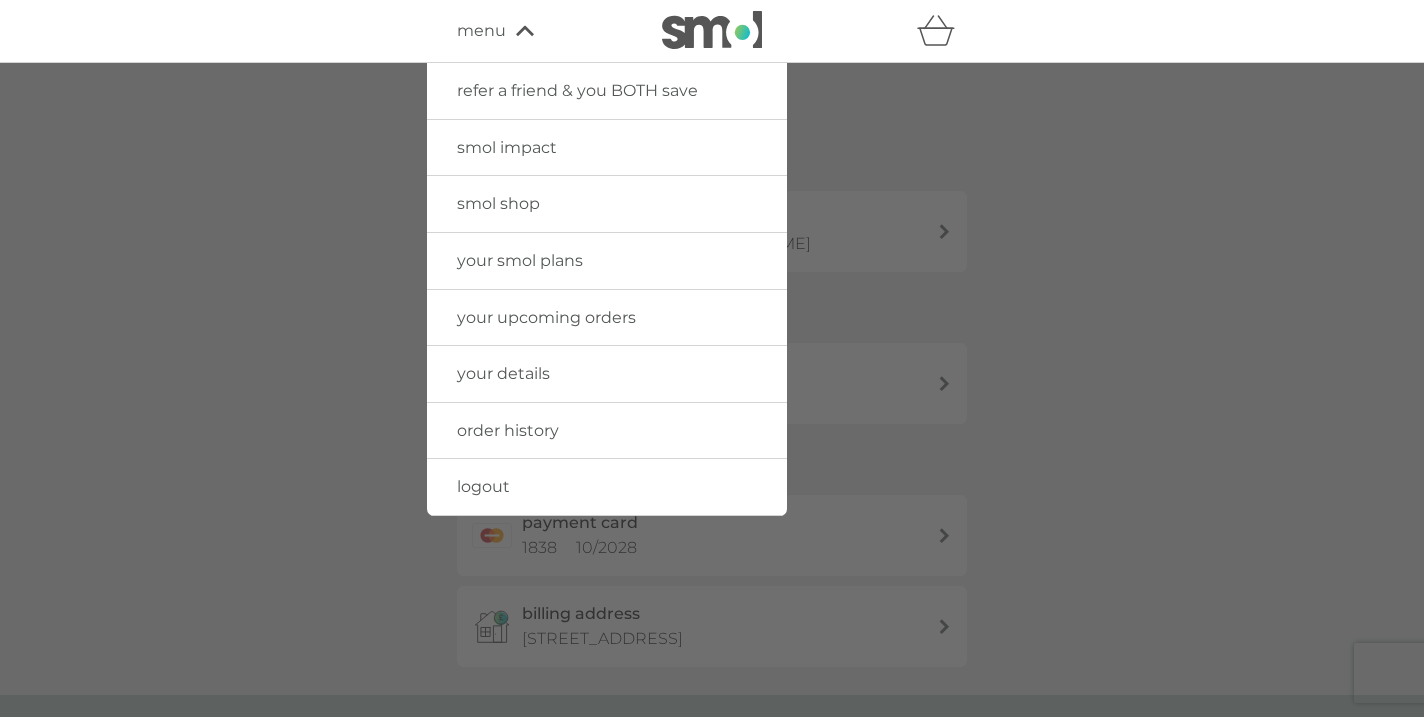 click on "your smol plans" at bounding box center [520, 260] 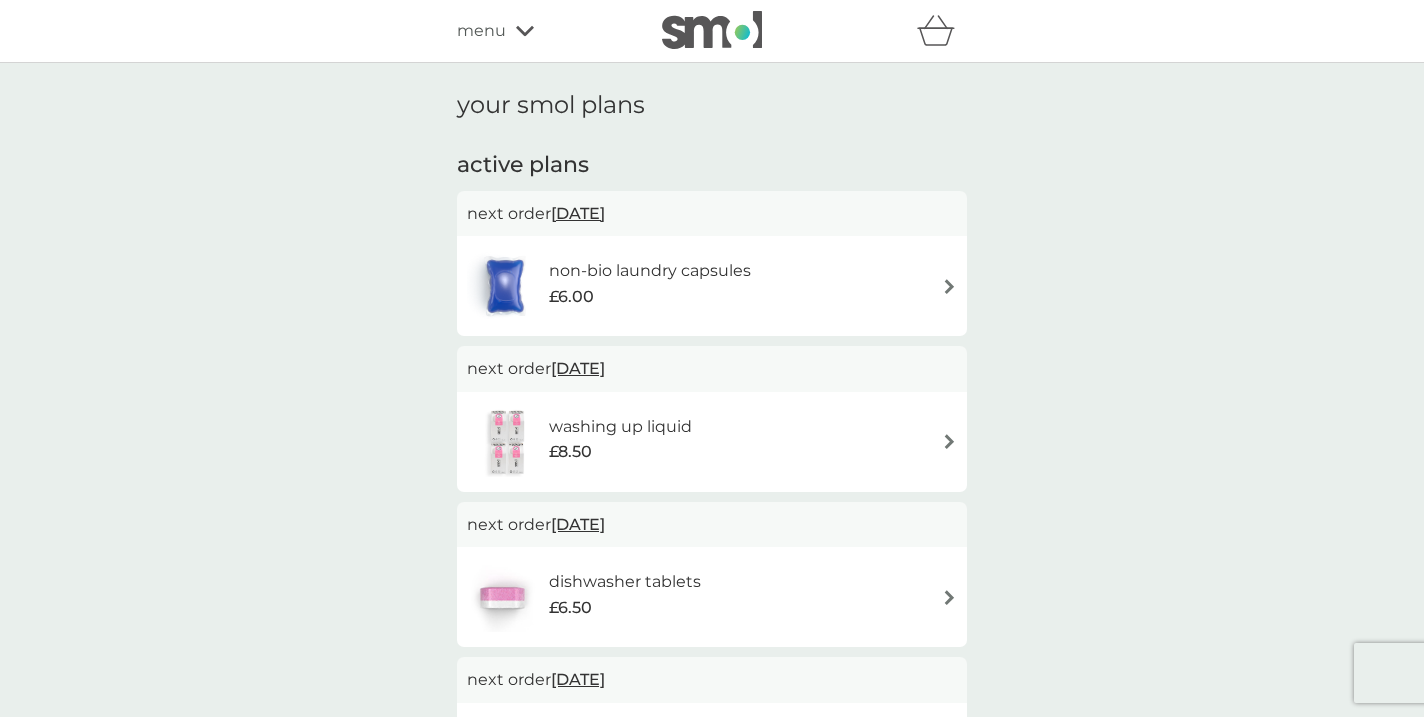 click on "non-bio laundry capsules £6.00" at bounding box center (619, 286) 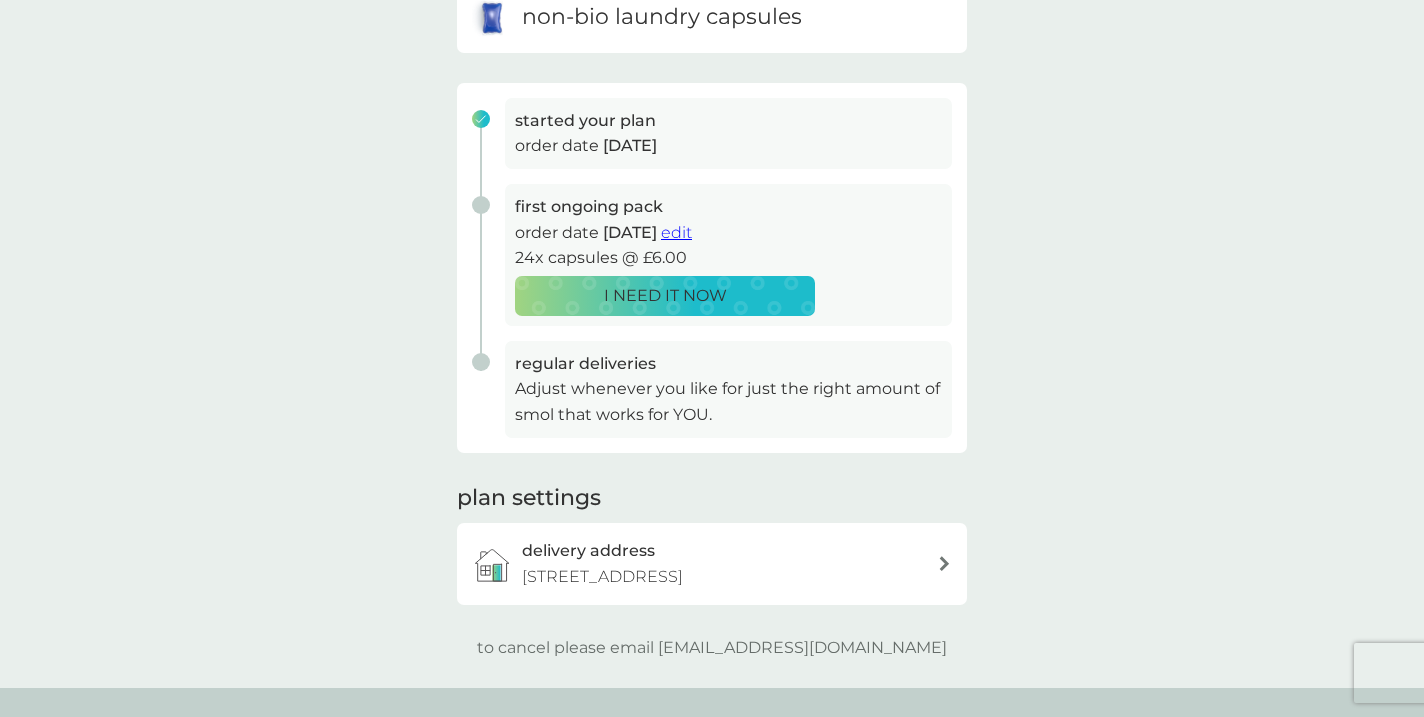 scroll, scrollTop: 234, scrollLeft: 0, axis: vertical 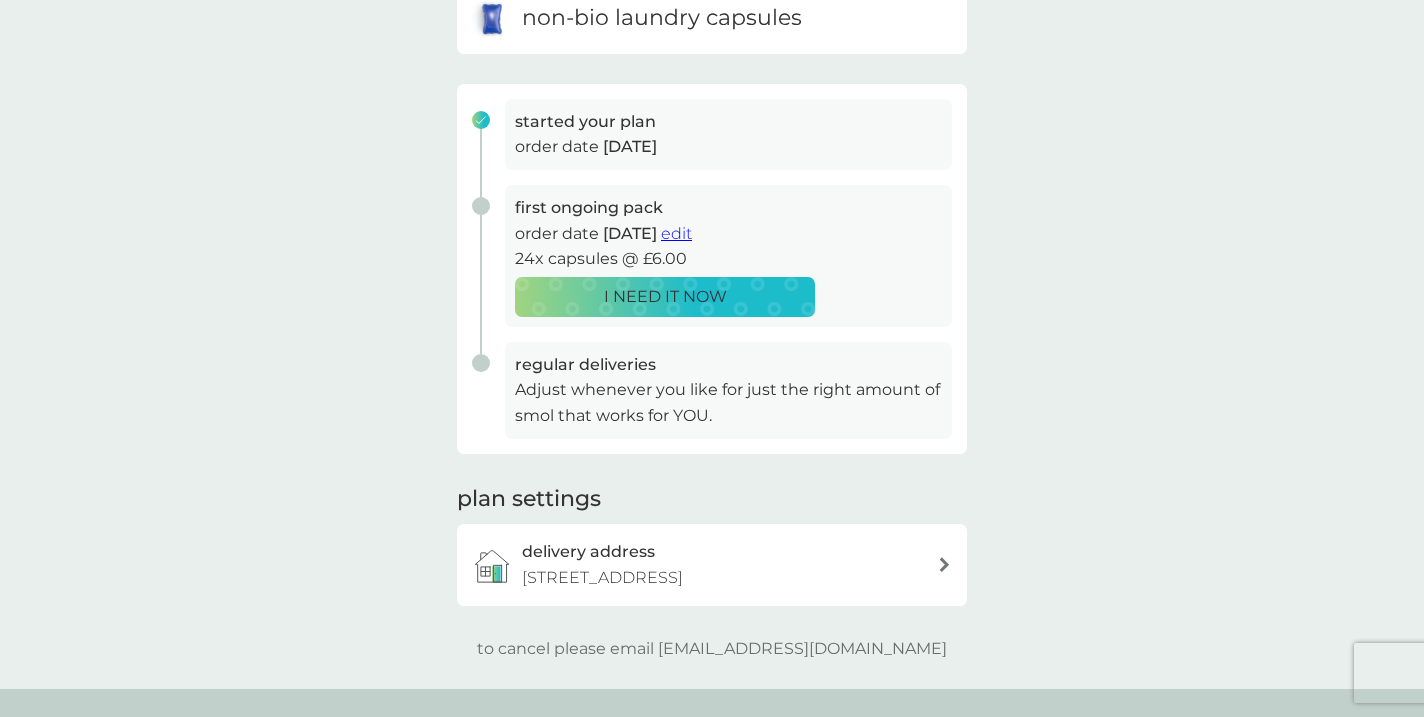 click on "edit" at bounding box center [676, 233] 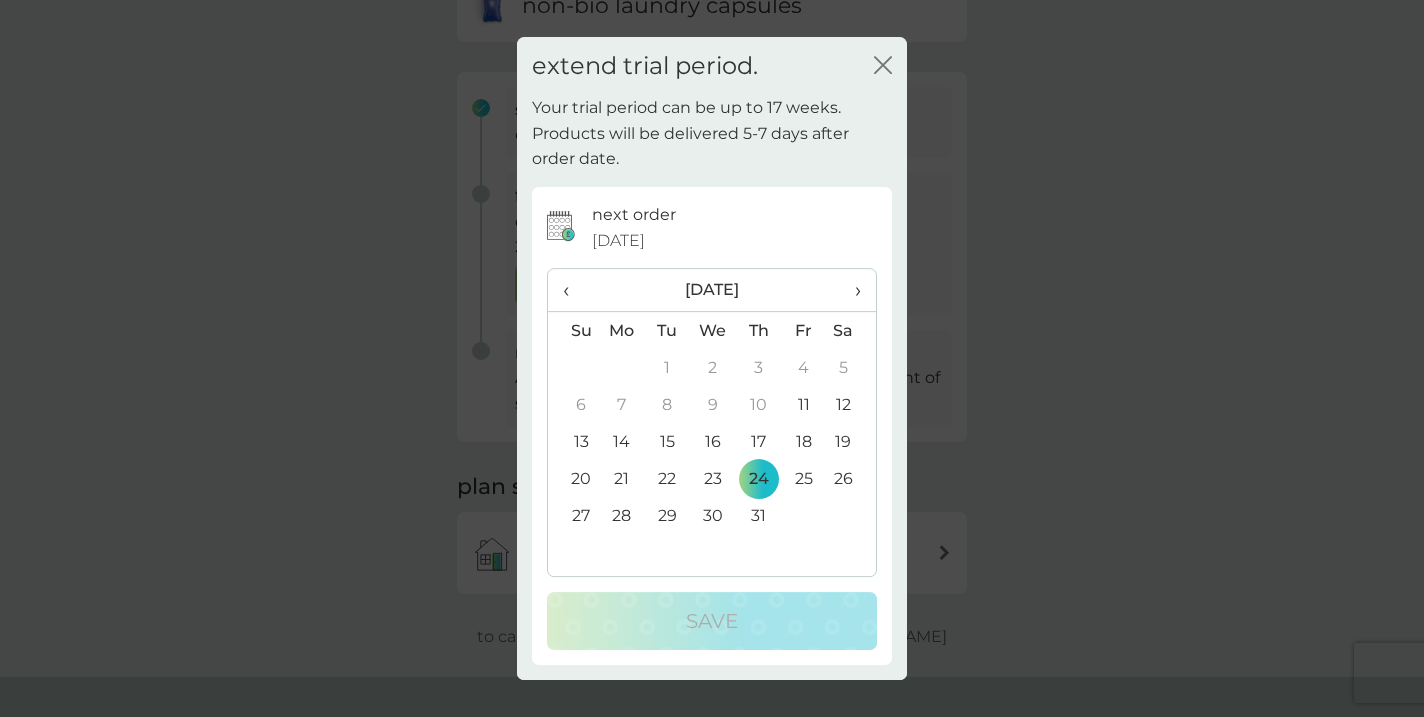 scroll, scrollTop: 244, scrollLeft: 0, axis: vertical 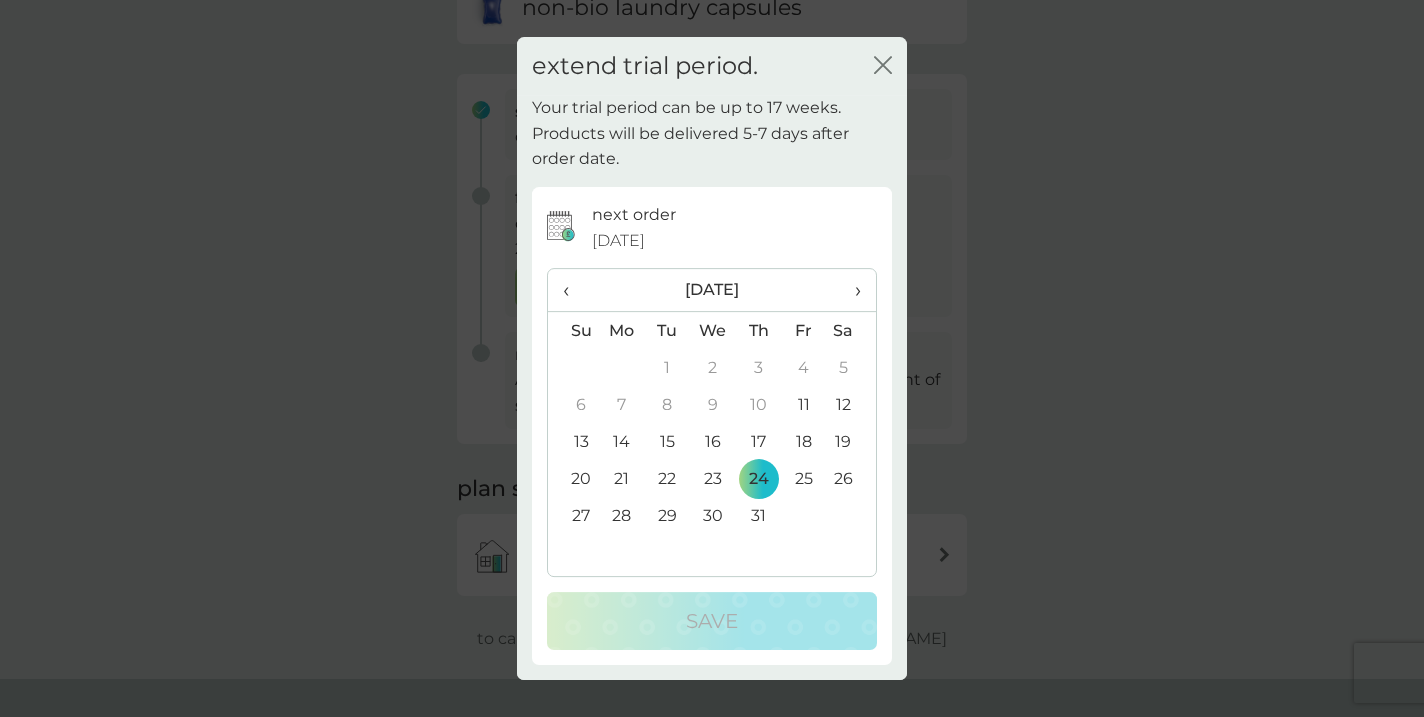 click on "close" 